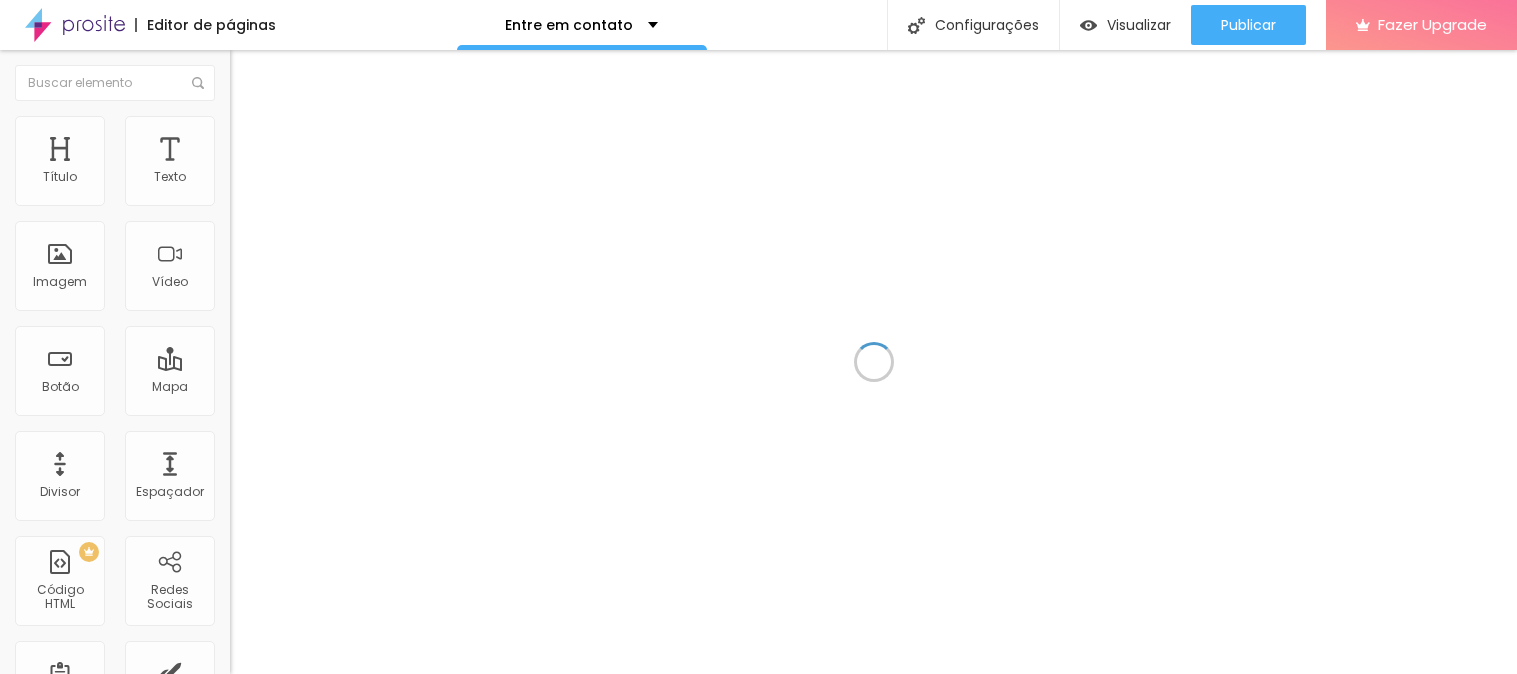 scroll, scrollTop: 0, scrollLeft: 0, axis: both 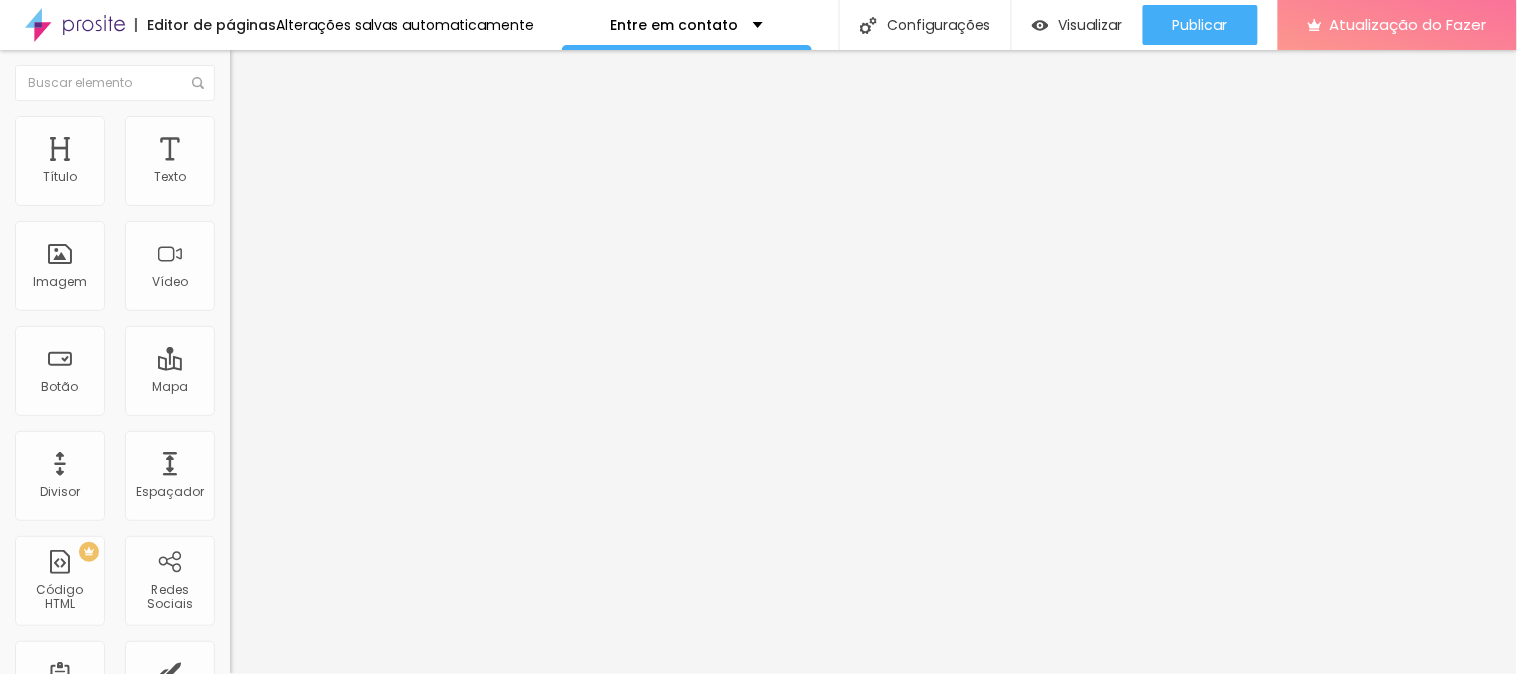 click at bounding box center (366, 410) 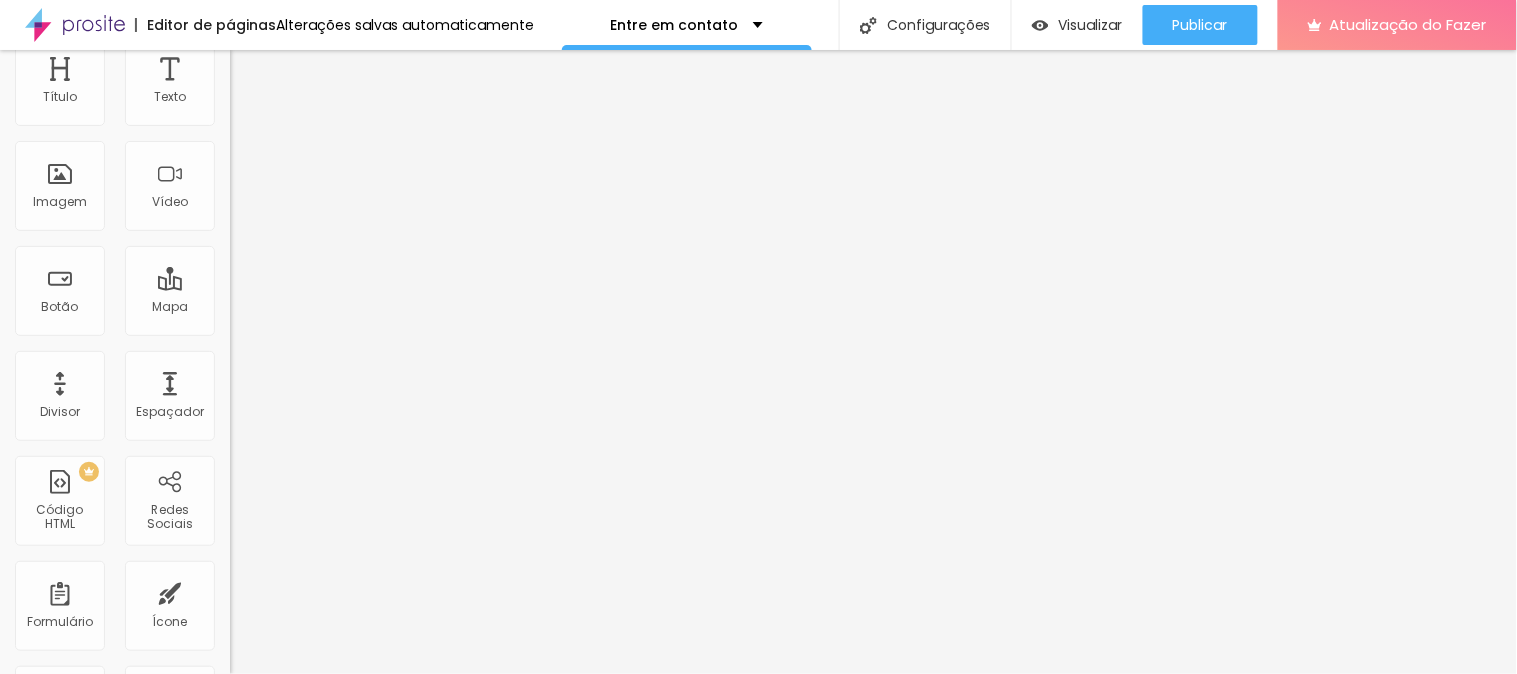 scroll, scrollTop: 0, scrollLeft: 0, axis: both 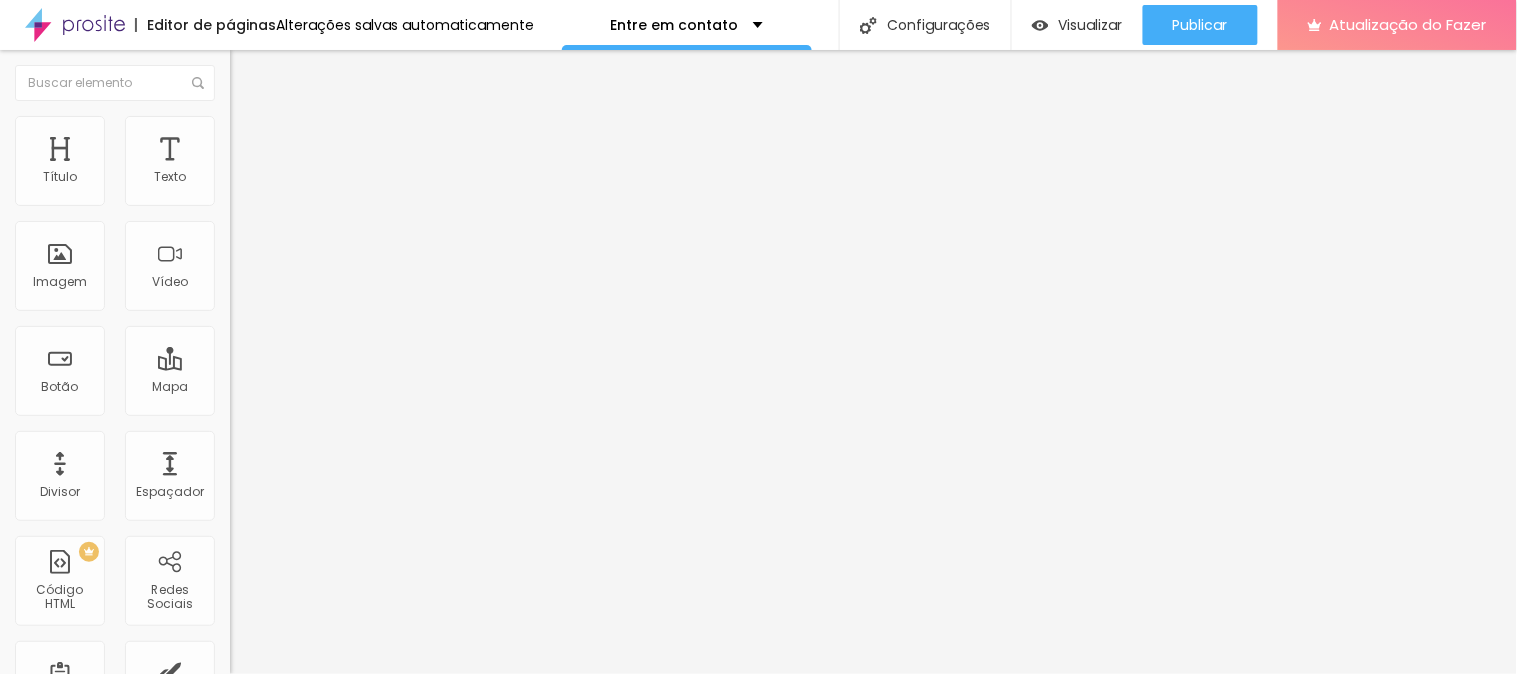 click on "Insira seu código aqui" at bounding box center (308, 1006) 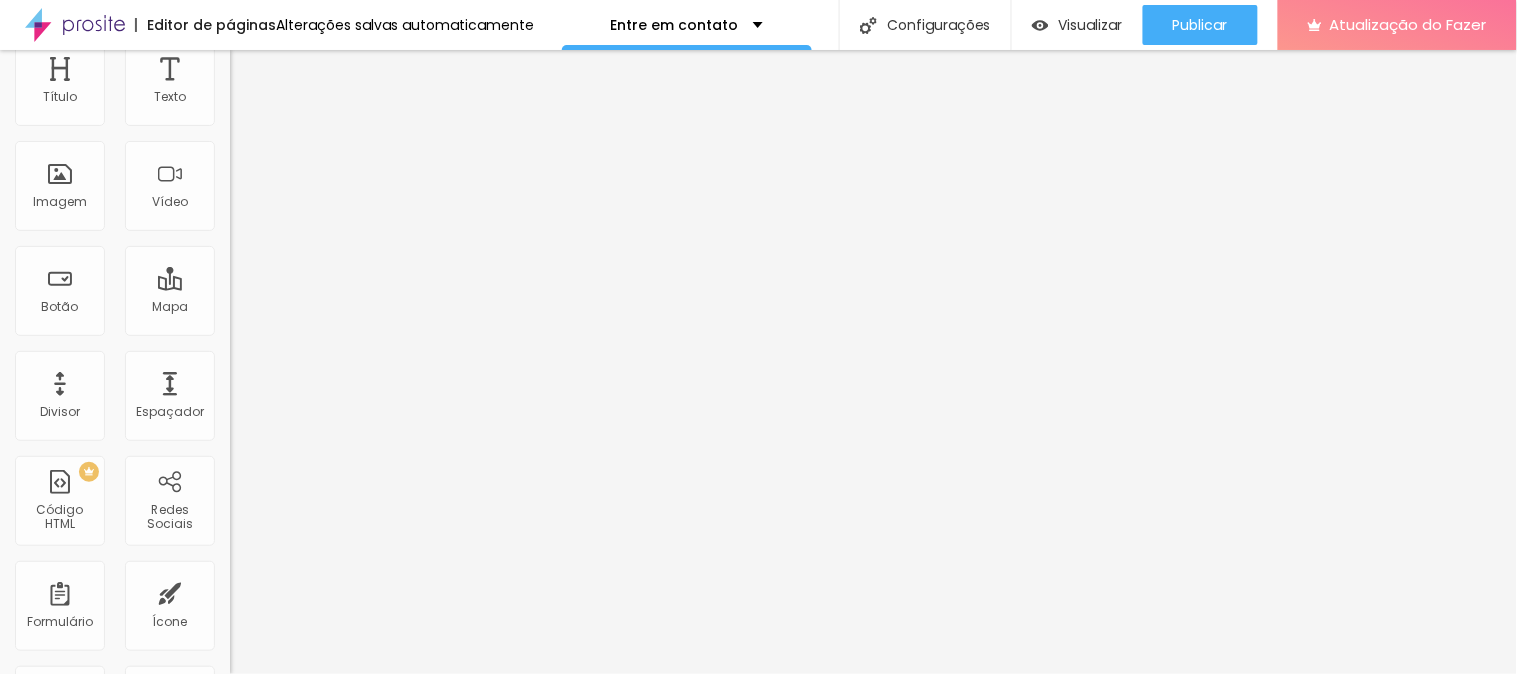 click on "0 Espaço de cima 0 Espaço de baixo ID HTML Classes Html Visível nos dispositivos Celular Comprimido Área de trabalho CSS Personalizado Espaço para usuários avançados pode personalizar elementos com css. Veja nosso tutorial abaixo: Tutorial 0 caracteres 1 [URL] ​ XXXXXXXXXXXXXXXXXXXXXXXXXXXXXXXXXXXXXXXXXXXXXXXXXX" at bounding box center [345, 496] 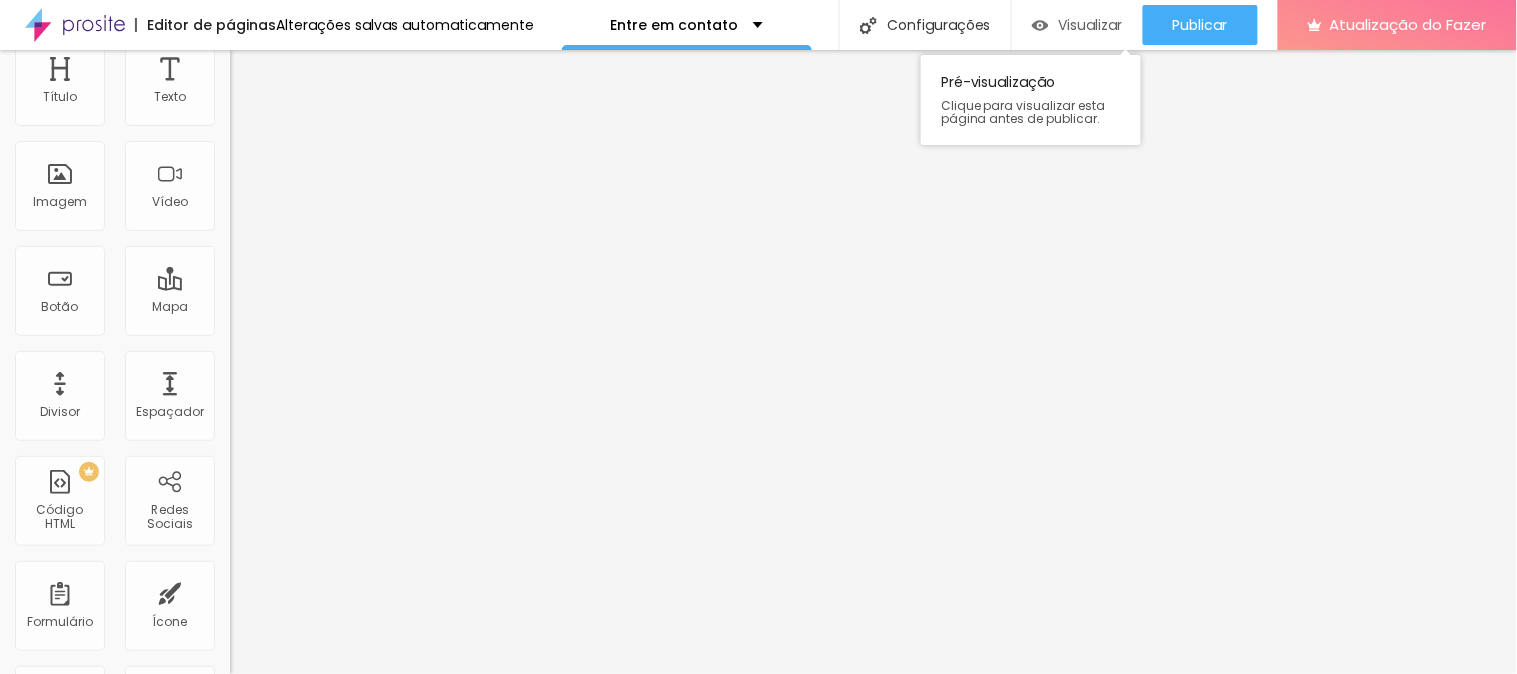 click on "Visualizar" at bounding box center (1077, 25) 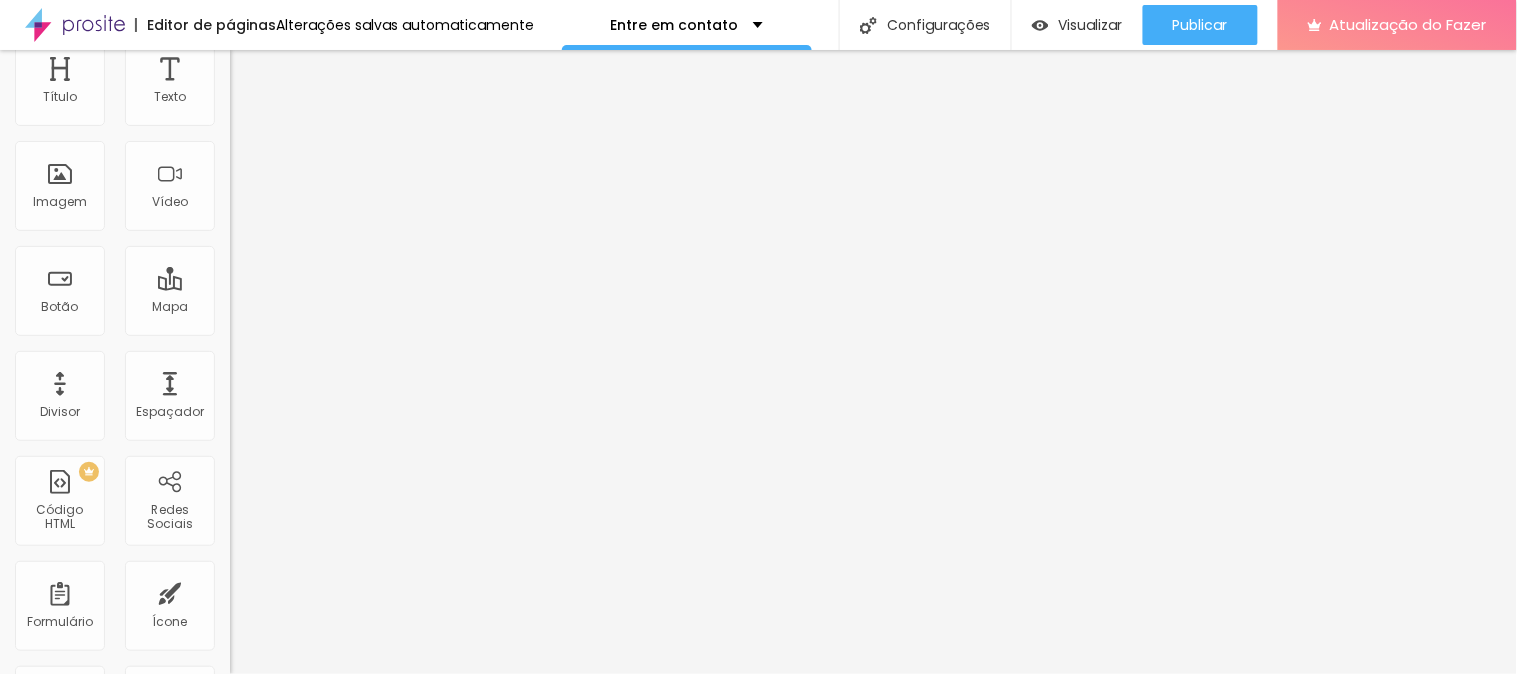 scroll, scrollTop: 0, scrollLeft: 0, axis: both 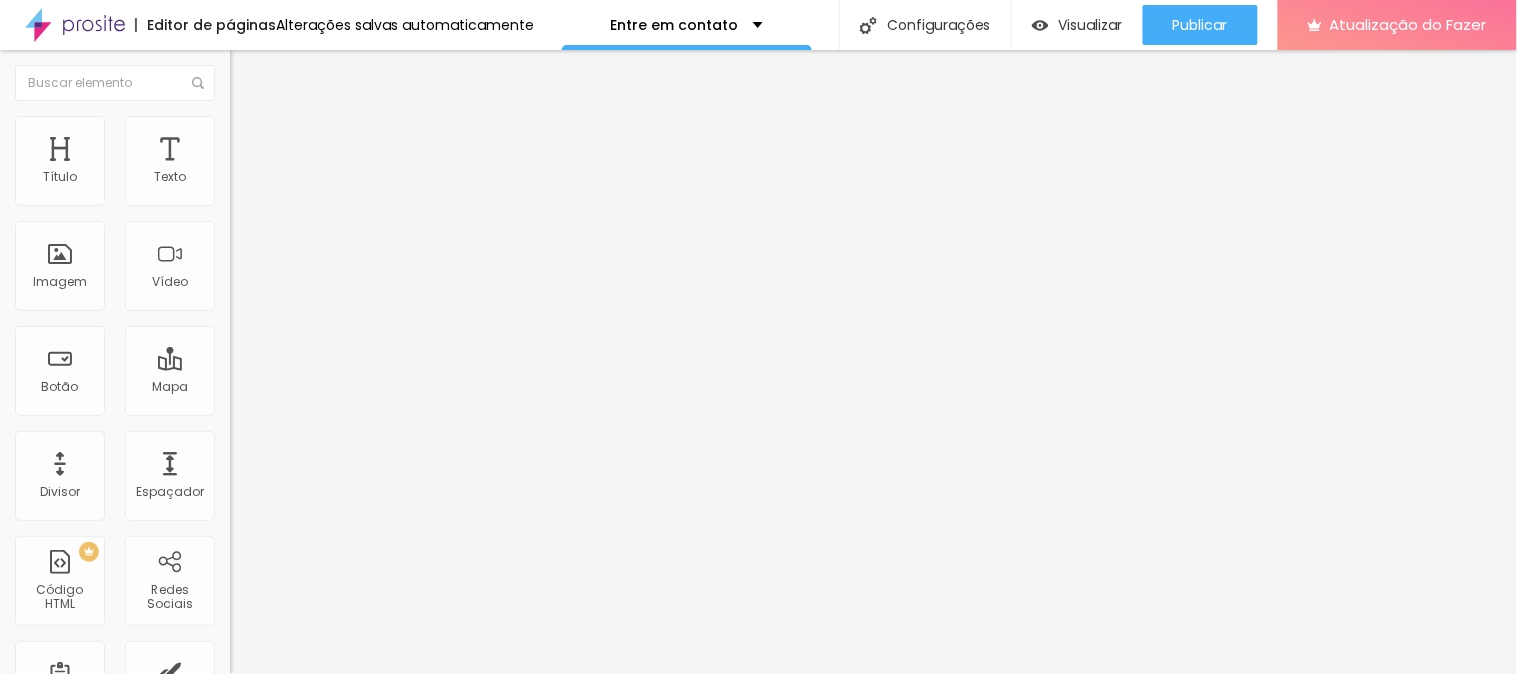 click at bounding box center [239, 125] 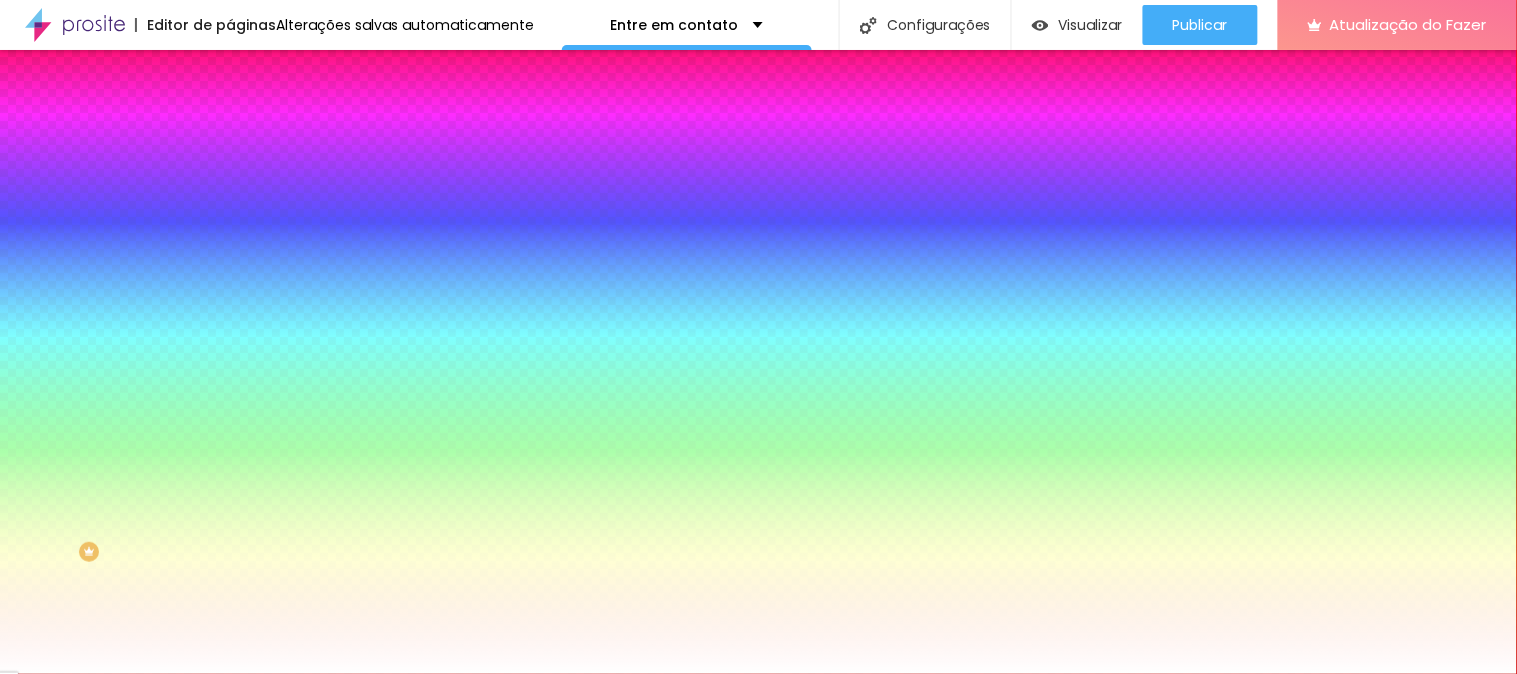 click at bounding box center (244, 270) 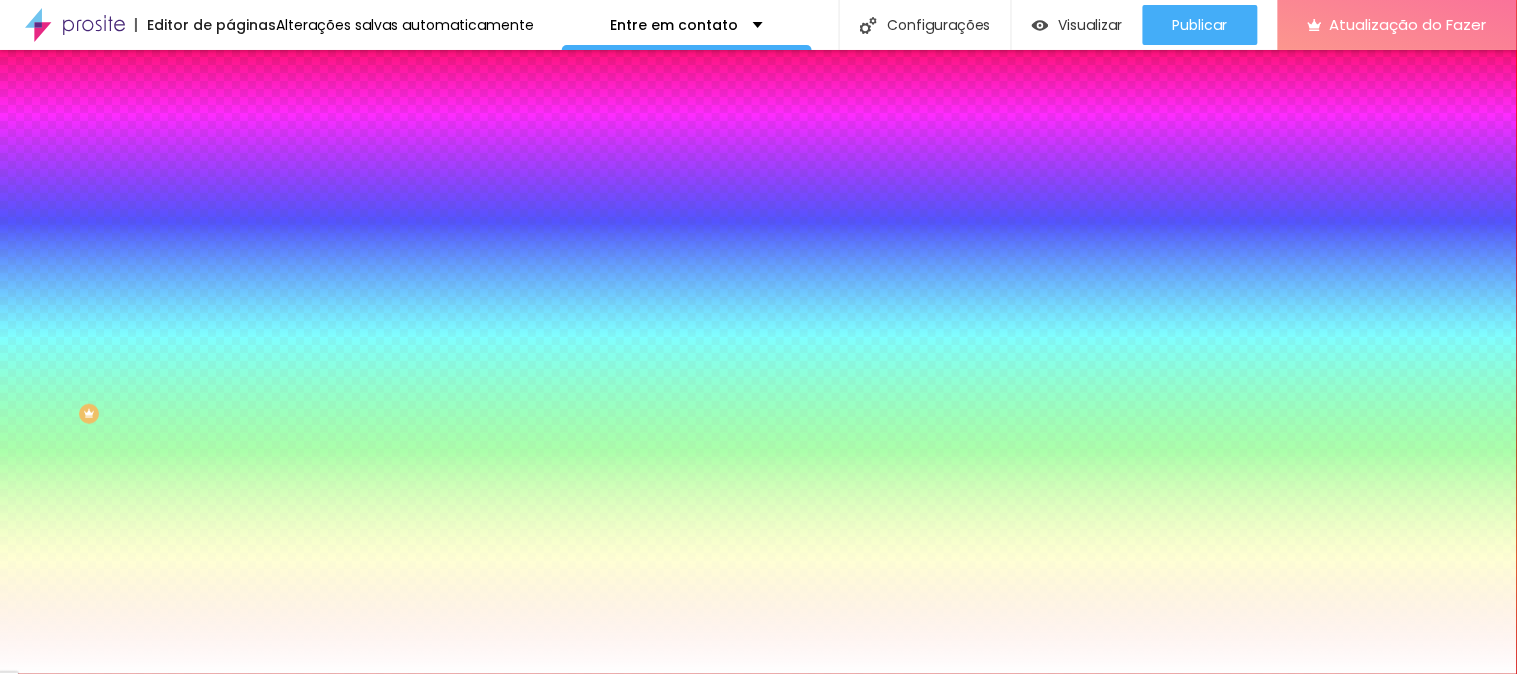 scroll, scrollTop: 0, scrollLeft: 0, axis: both 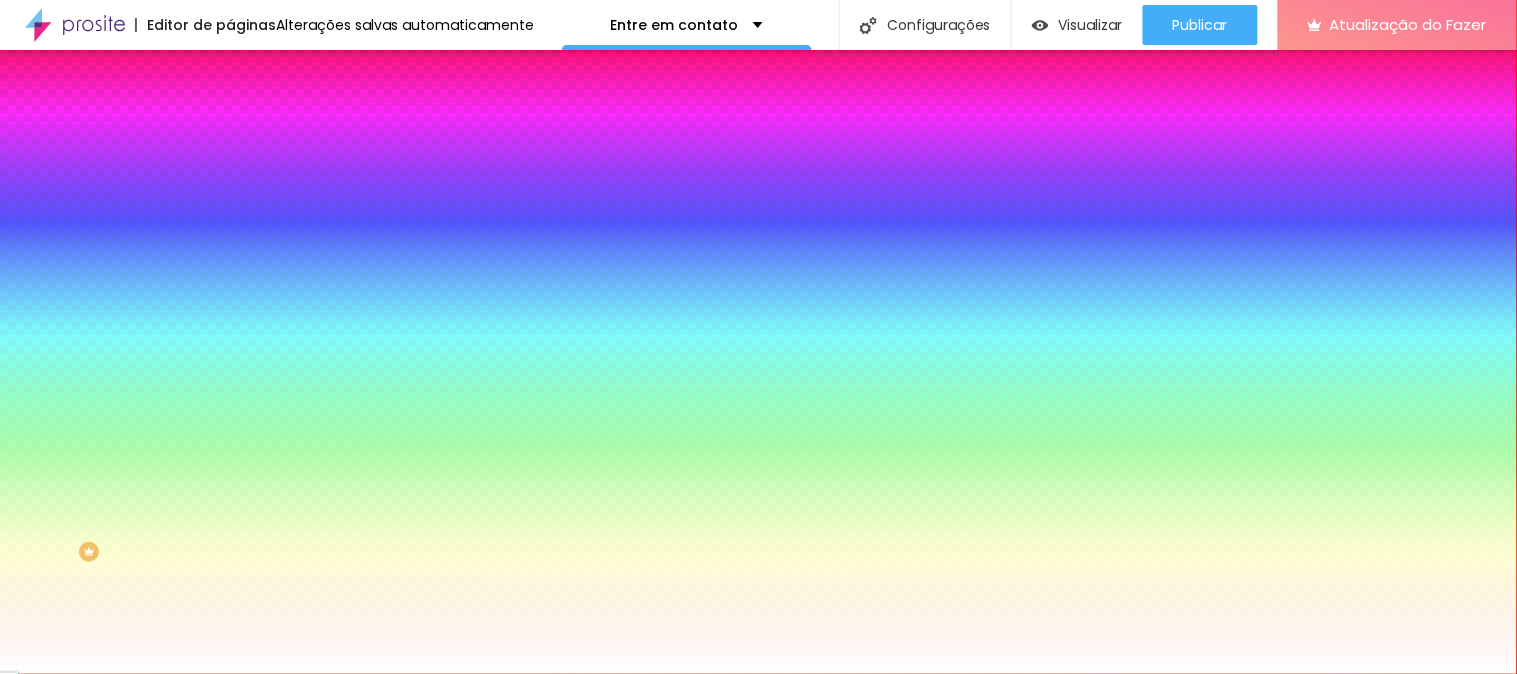 click on "Conteúdo" at bounding box center (279, 109) 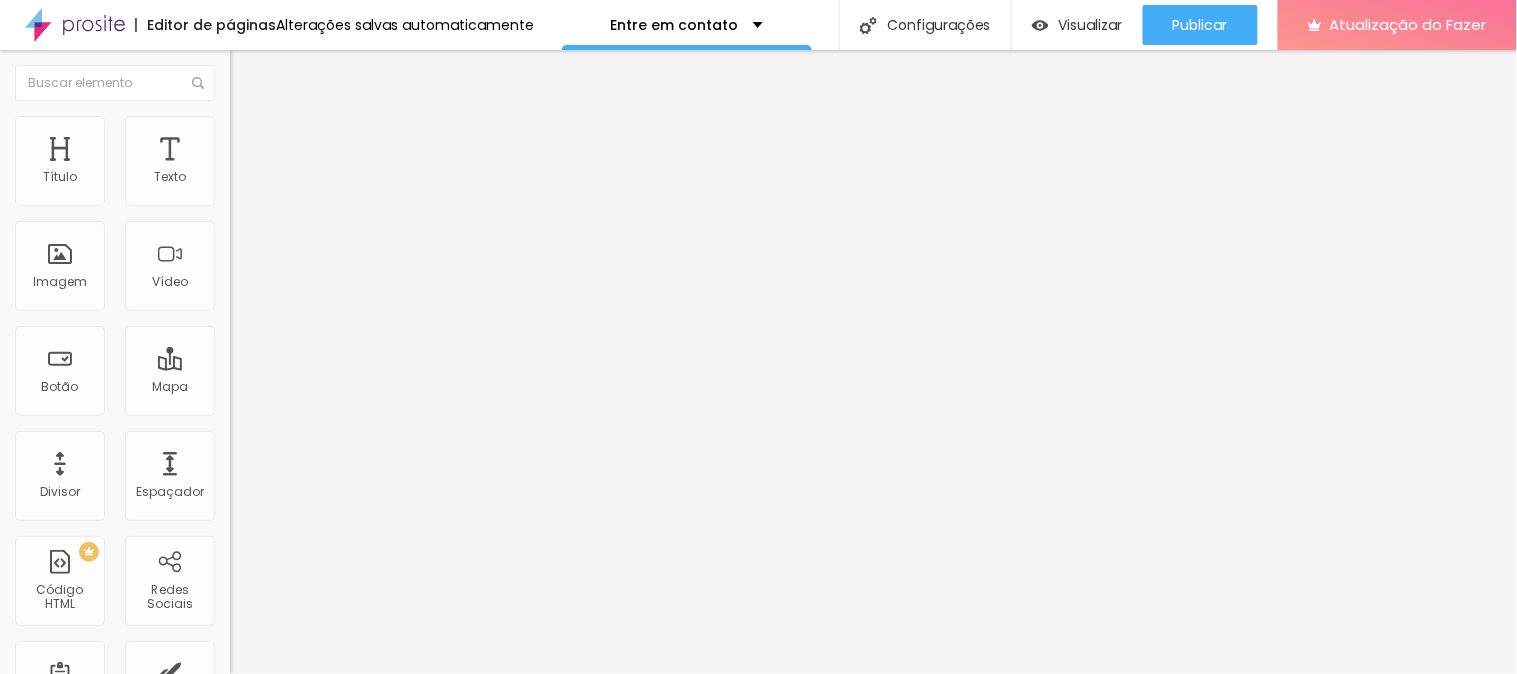 click at bounding box center (366, 410) 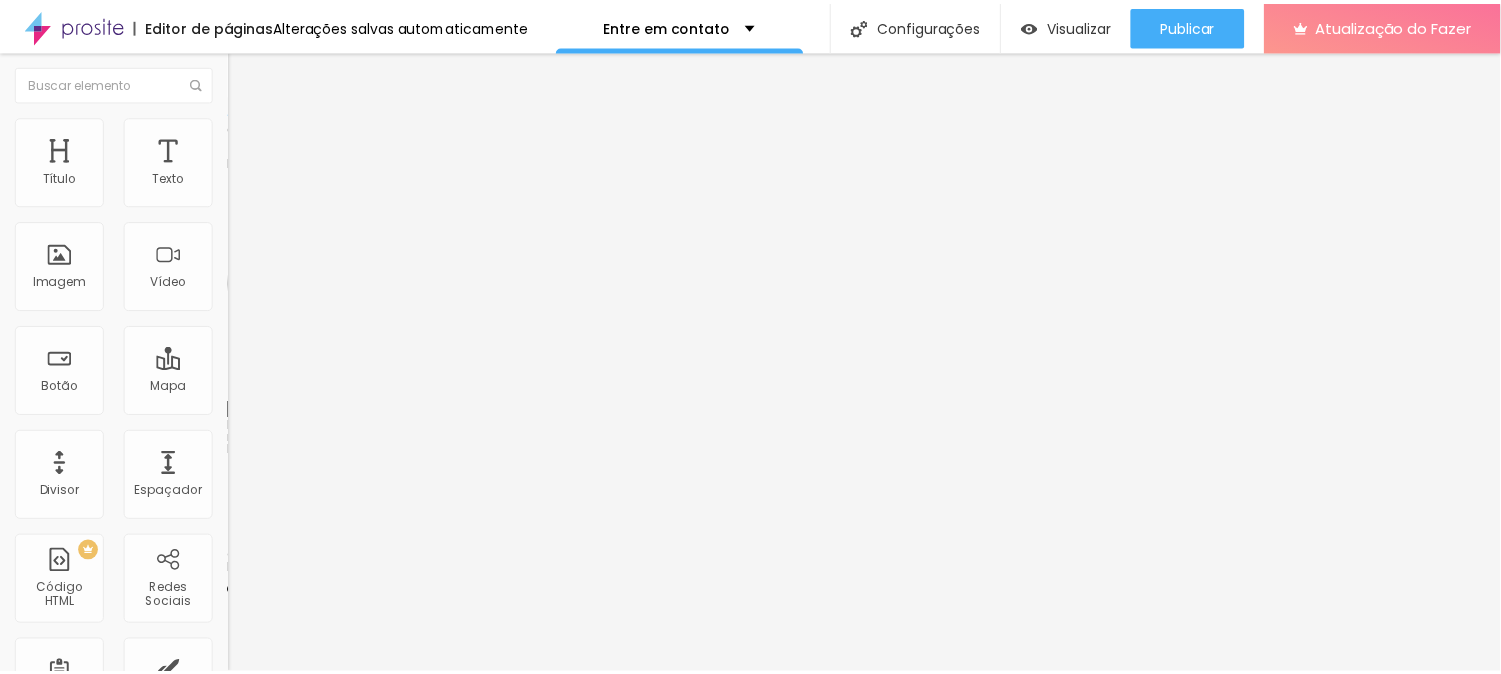 scroll, scrollTop: 0, scrollLeft: 0, axis: both 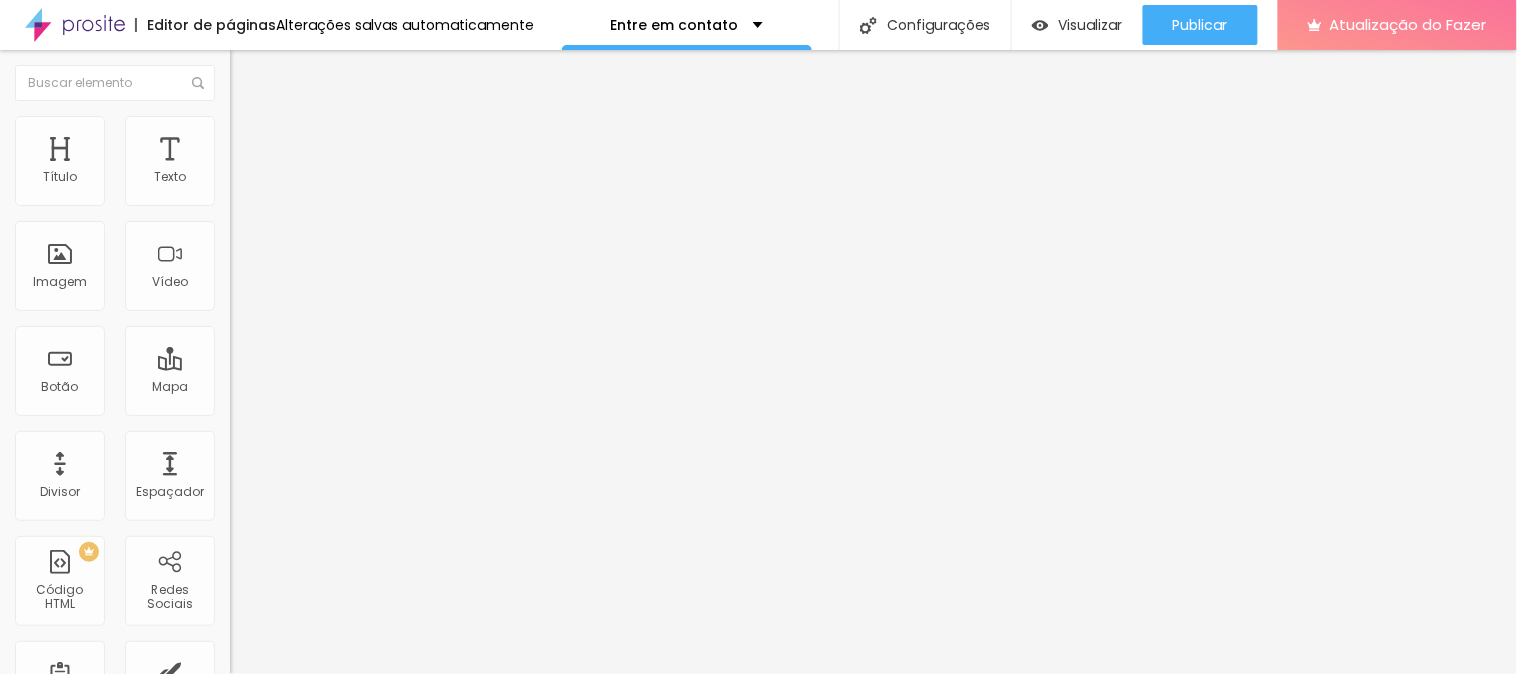 click on "Procure o perfil da empresa pelo nome." at bounding box center (328, 431) 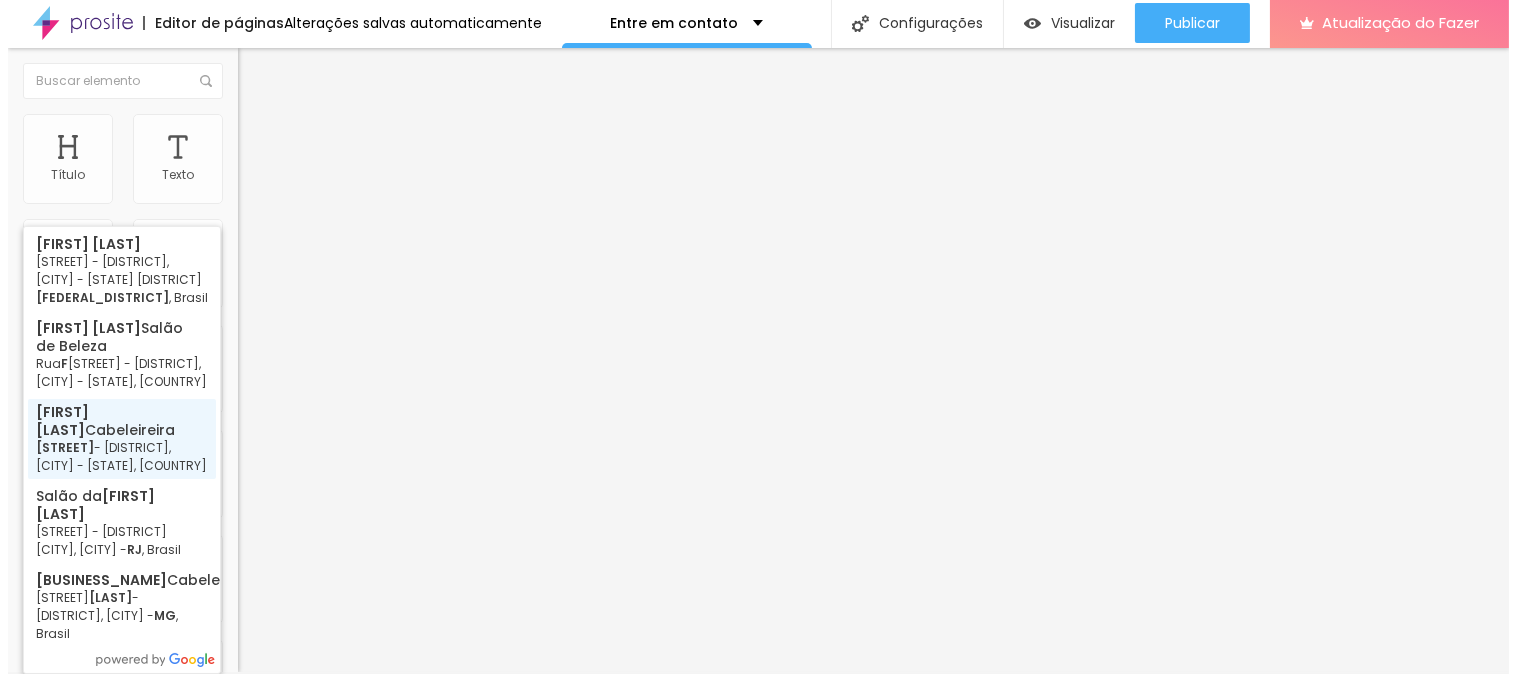 scroll, scrollTop: 0, scrollLeft: 0, axis: both 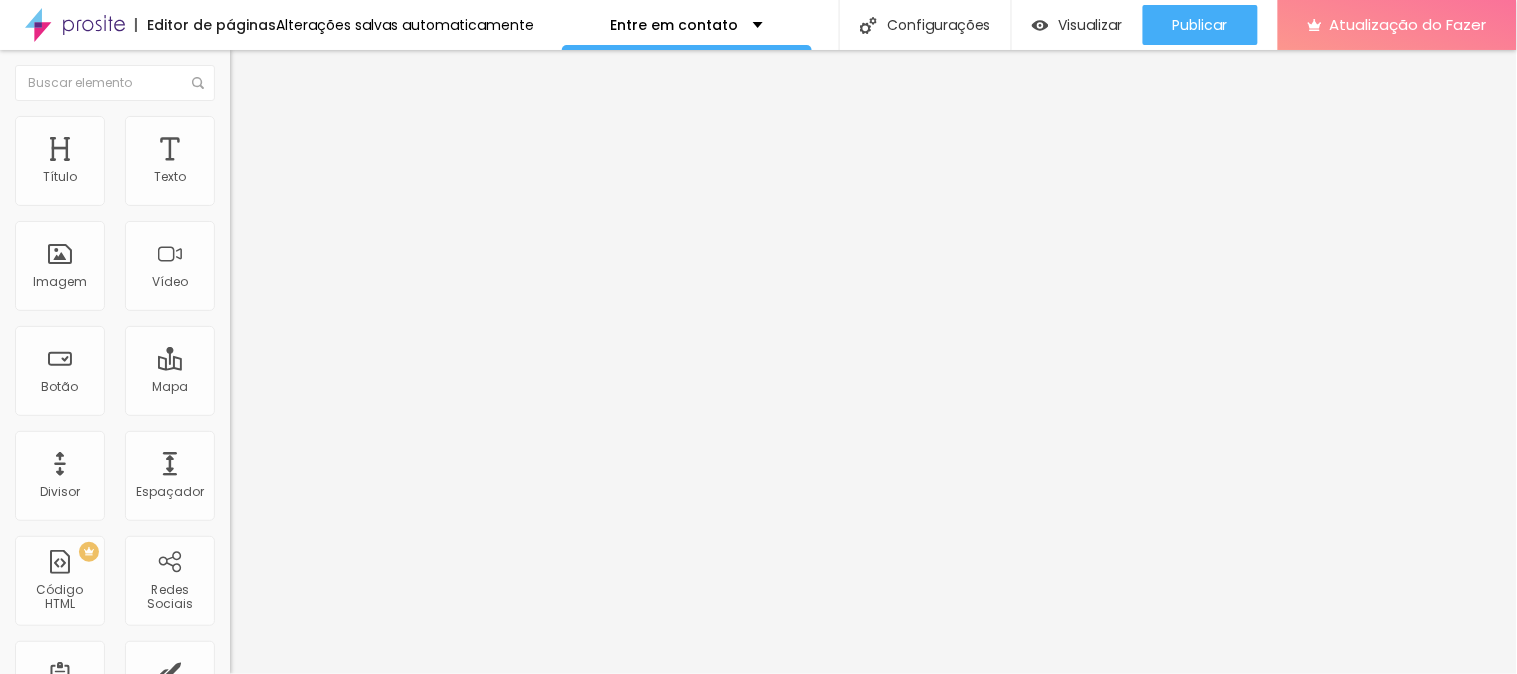 type on "[FIRST] [LAST] [PROFESSION]" 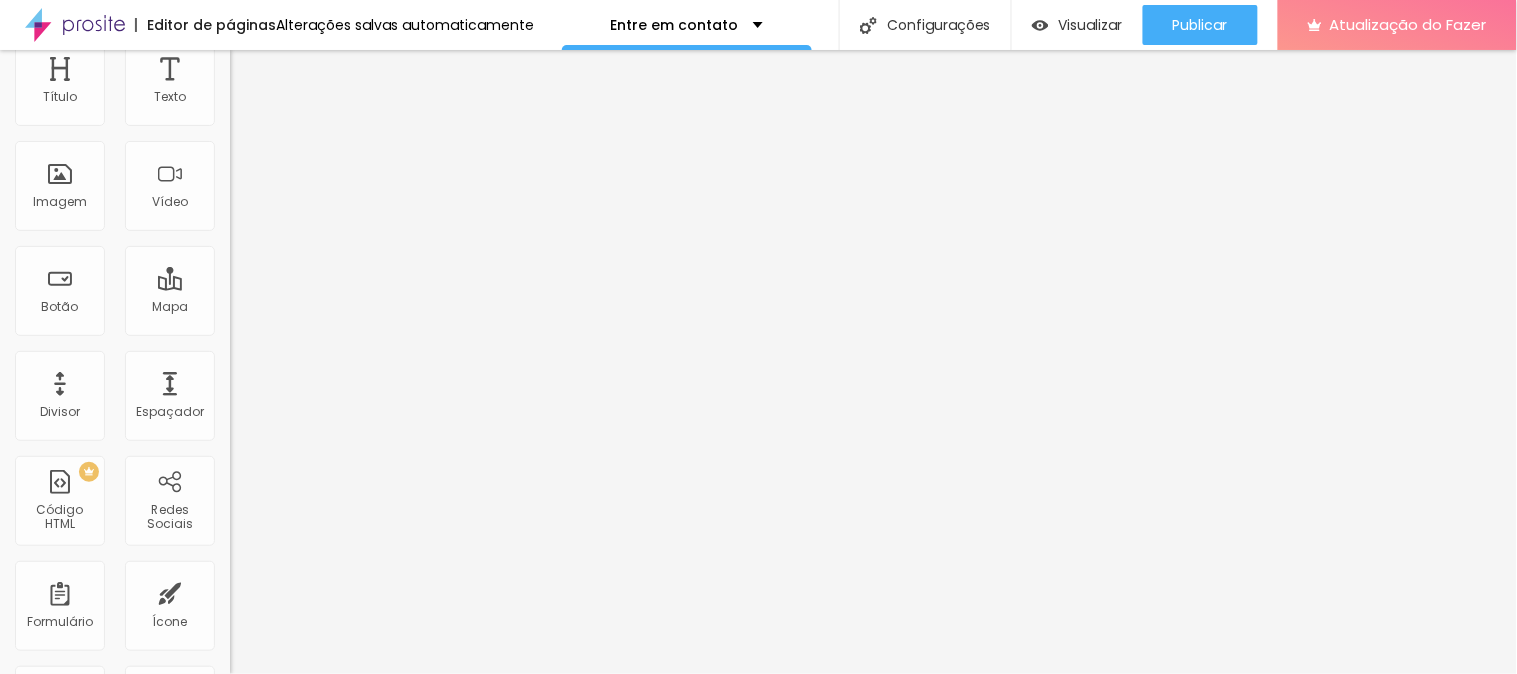 scroll, scrollTop: 0, scrollLeft: 78, axis: horizontal 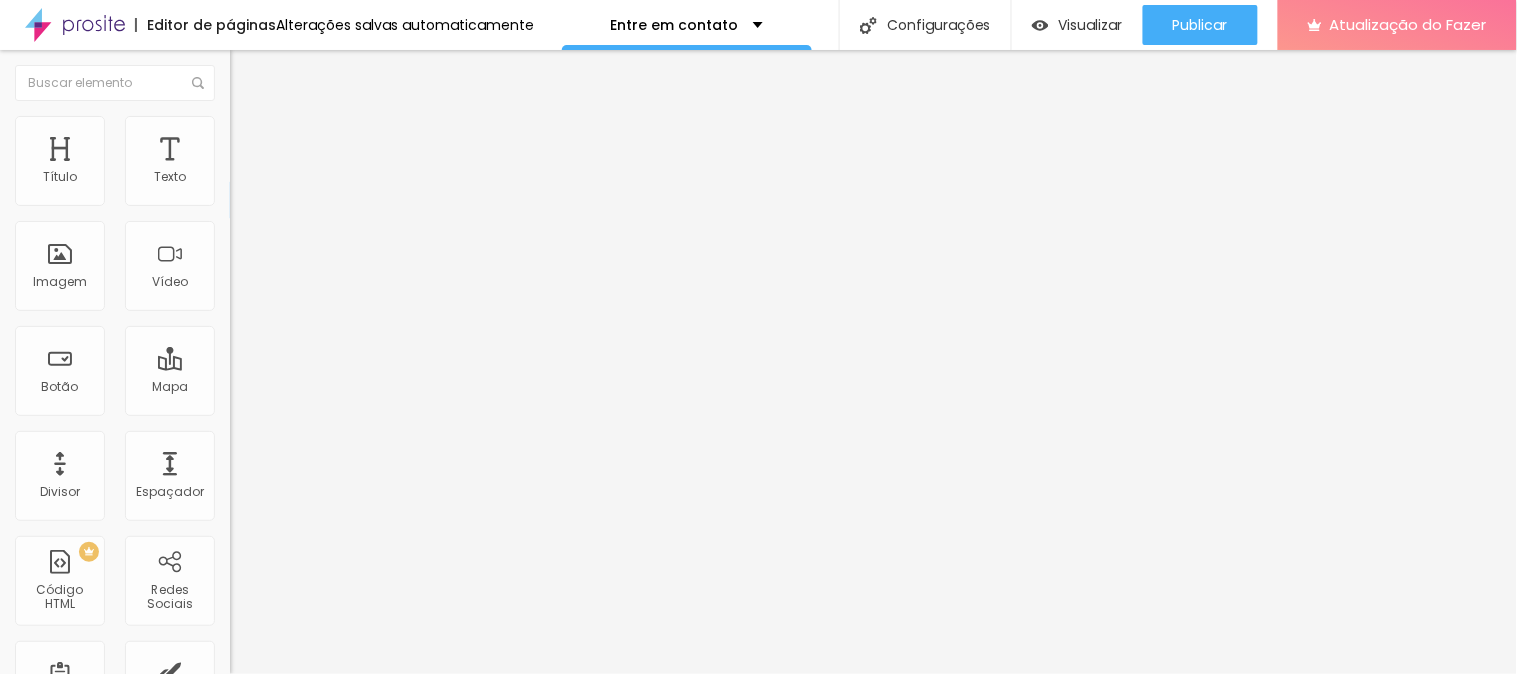 click on "Estilo" at bounding box center (345, 126) 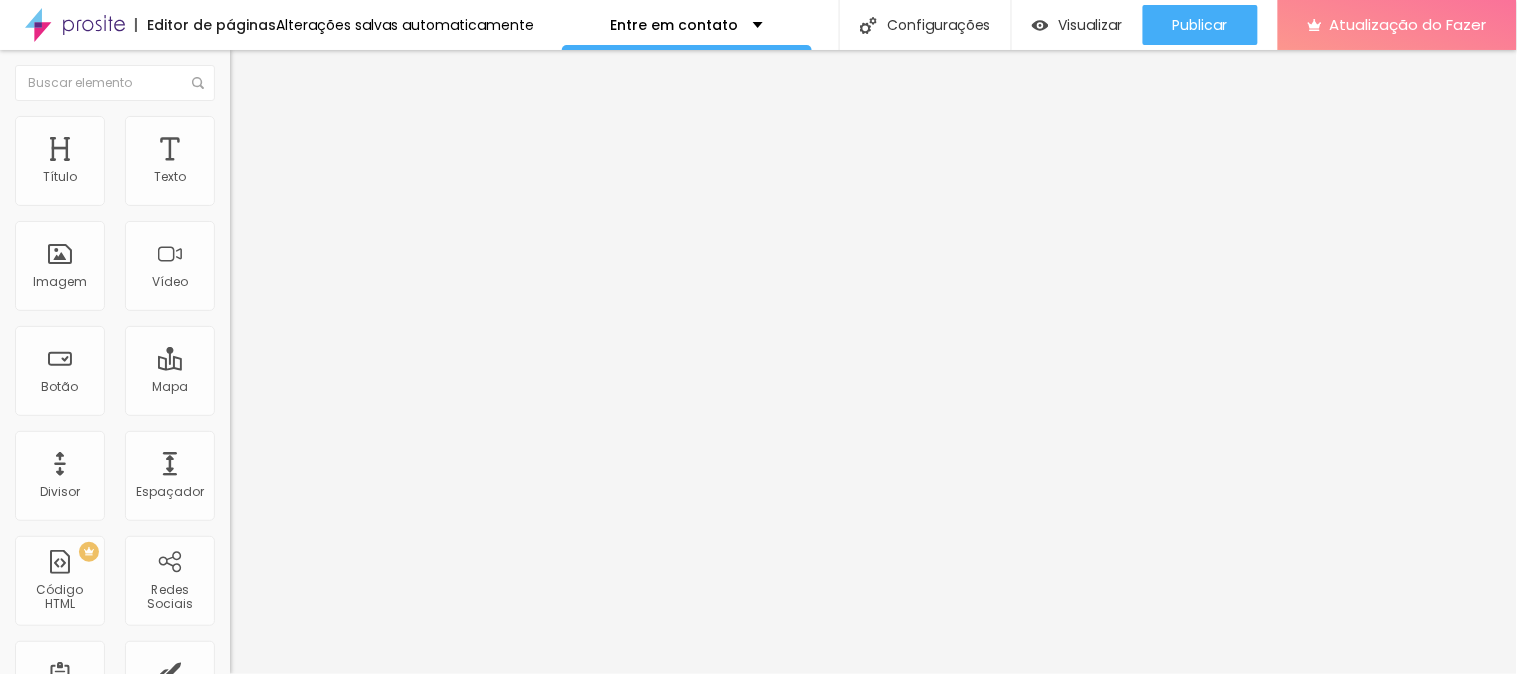 drag, startPoint x: 17, startPoint y: 65, endPoint x: 27, endPoint y: 73, distance: 12.806249 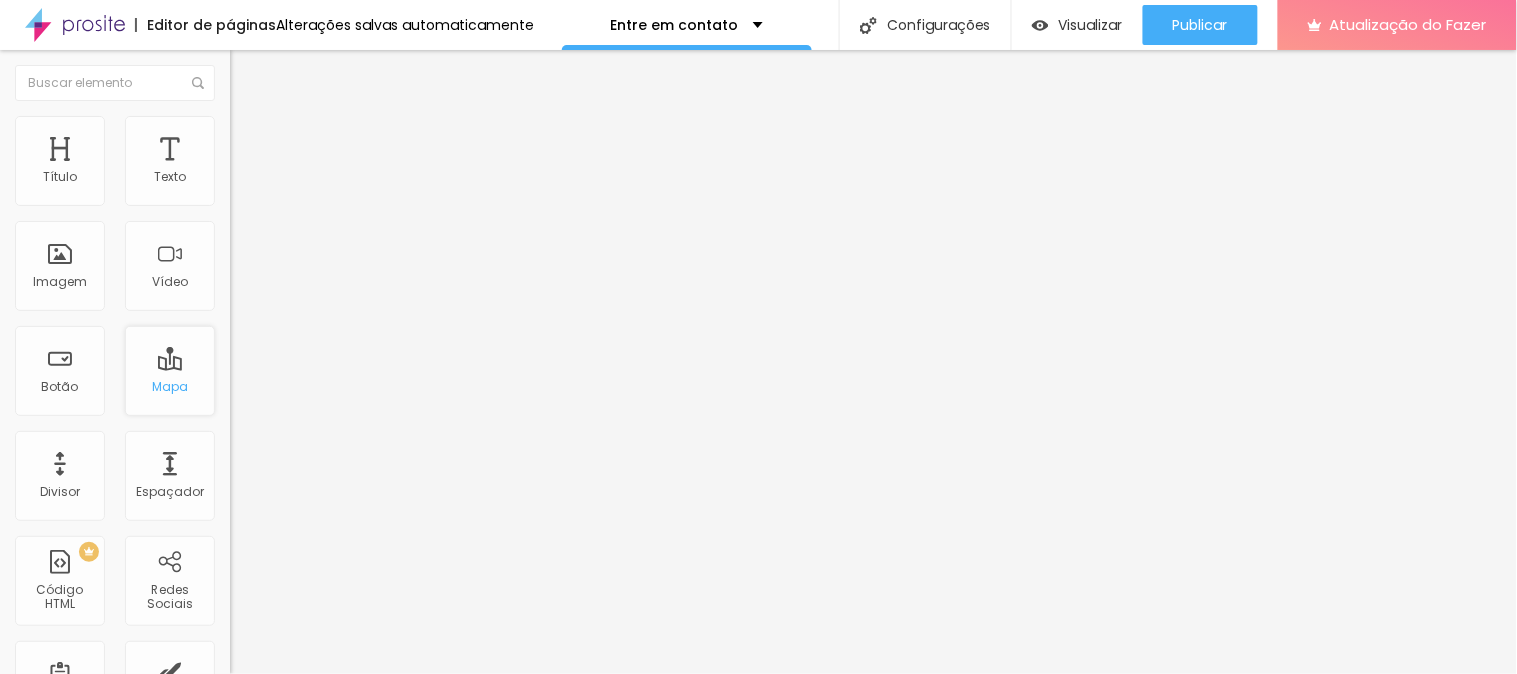 click on "Mapa" at bounding box center (170, 371) 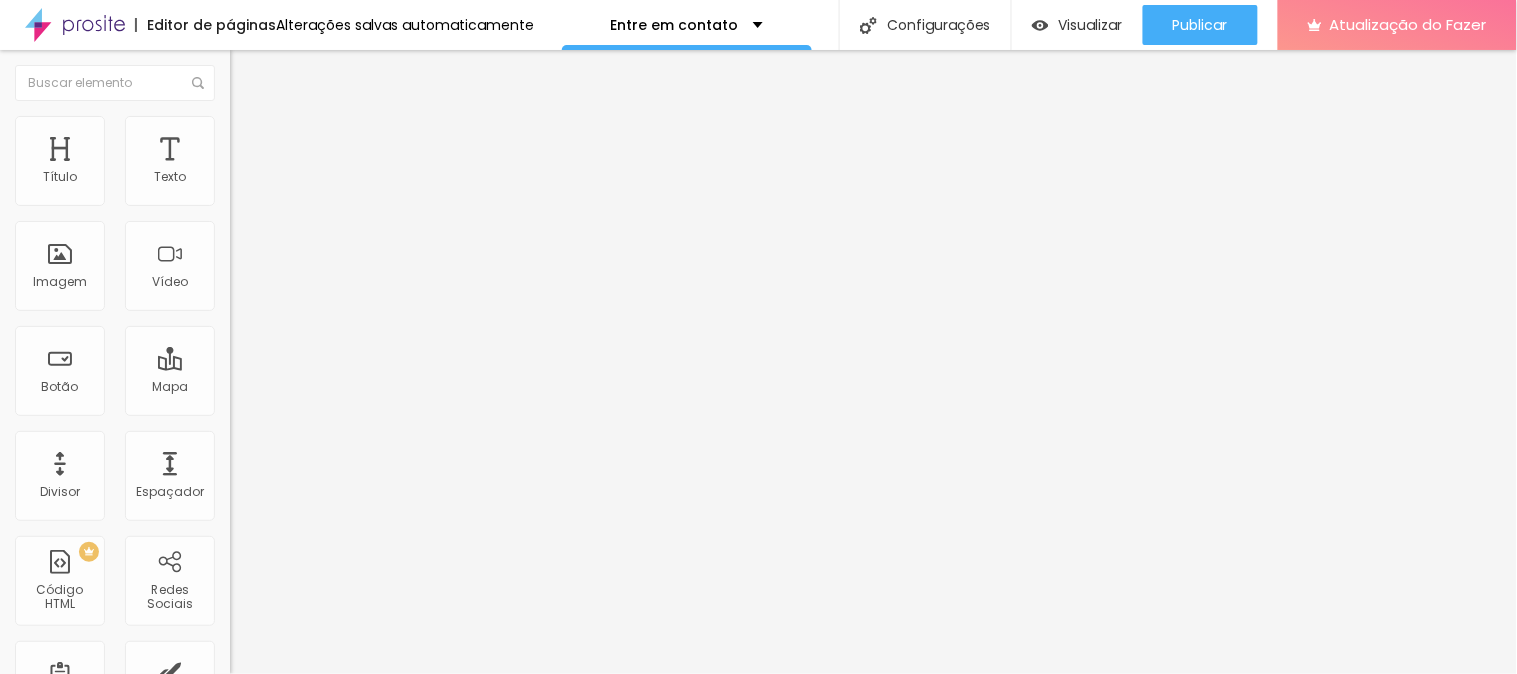 click on "https://" at bounding box center (350, 402) 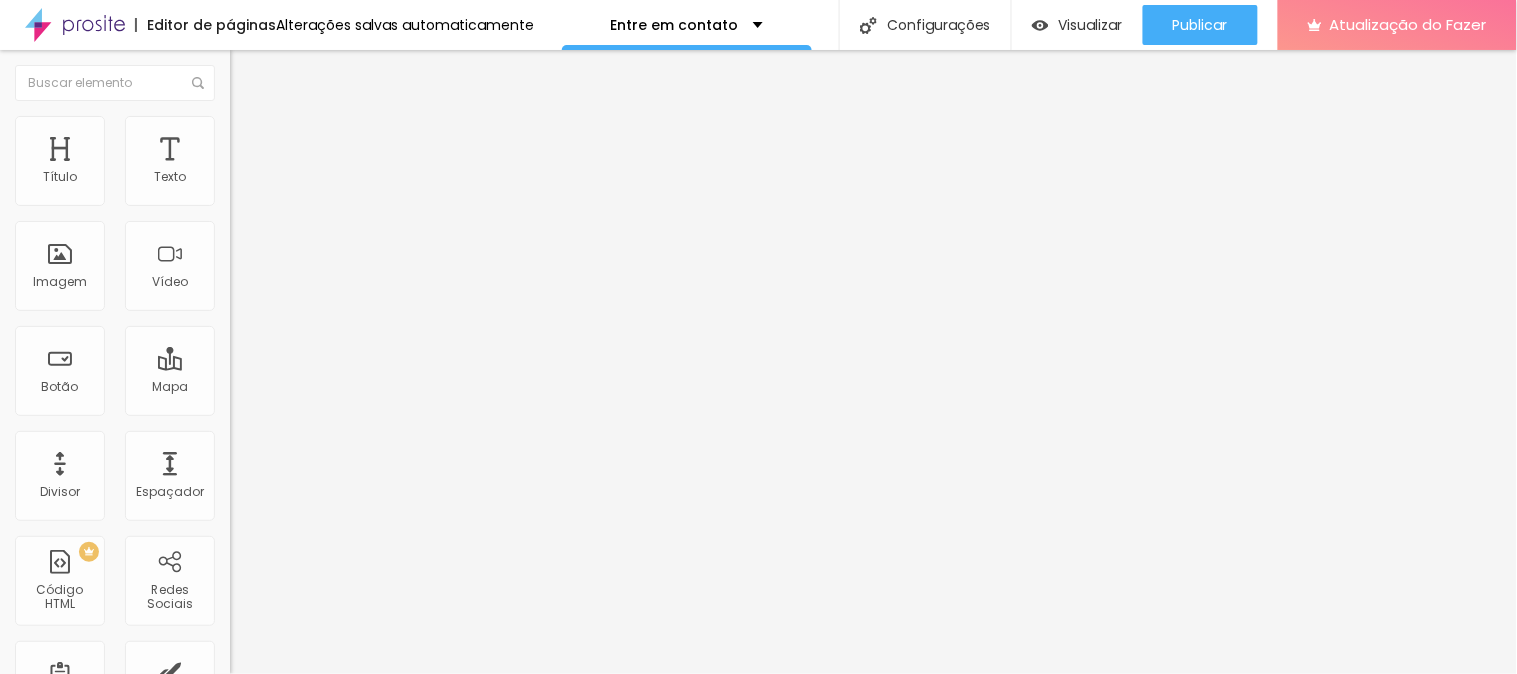 paste on "[URL]" 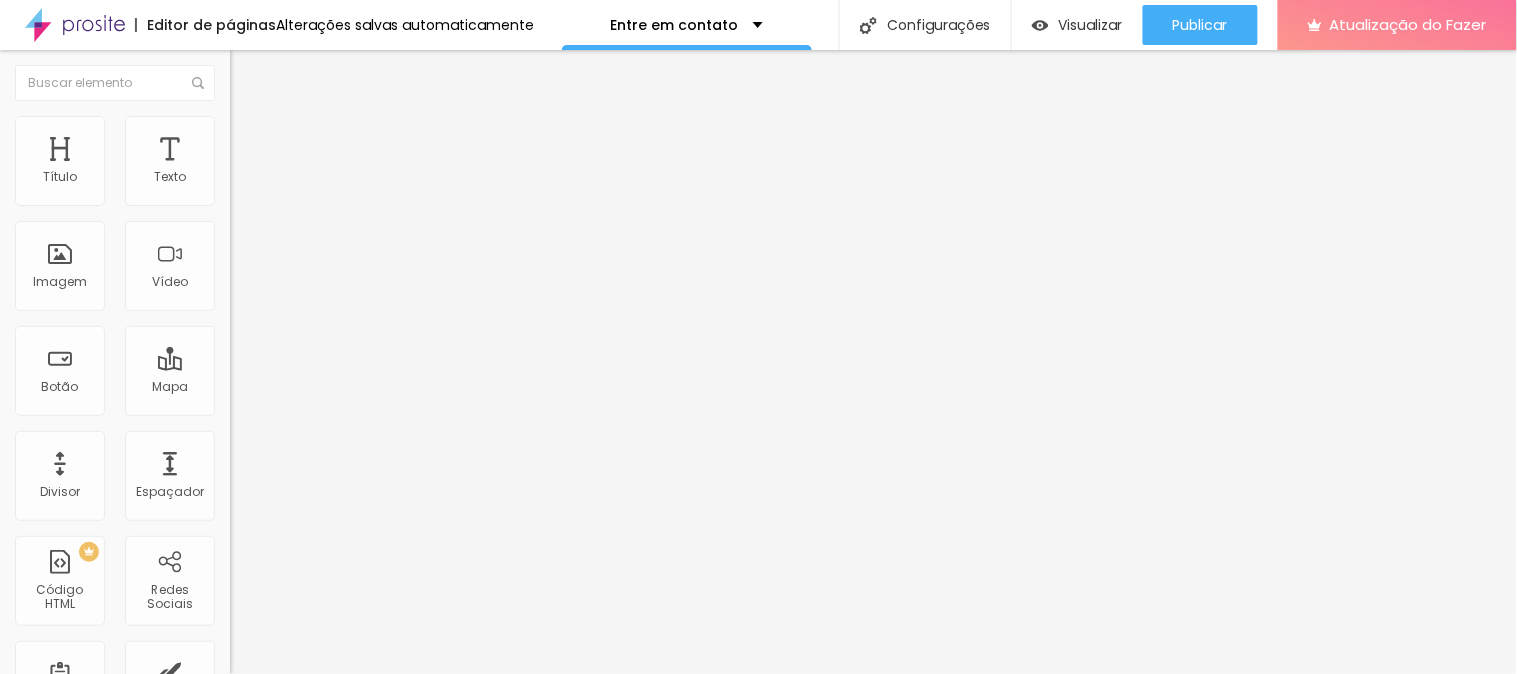 scroll, scrollTop: 0, scrollLeft: 120, axis: horizontal 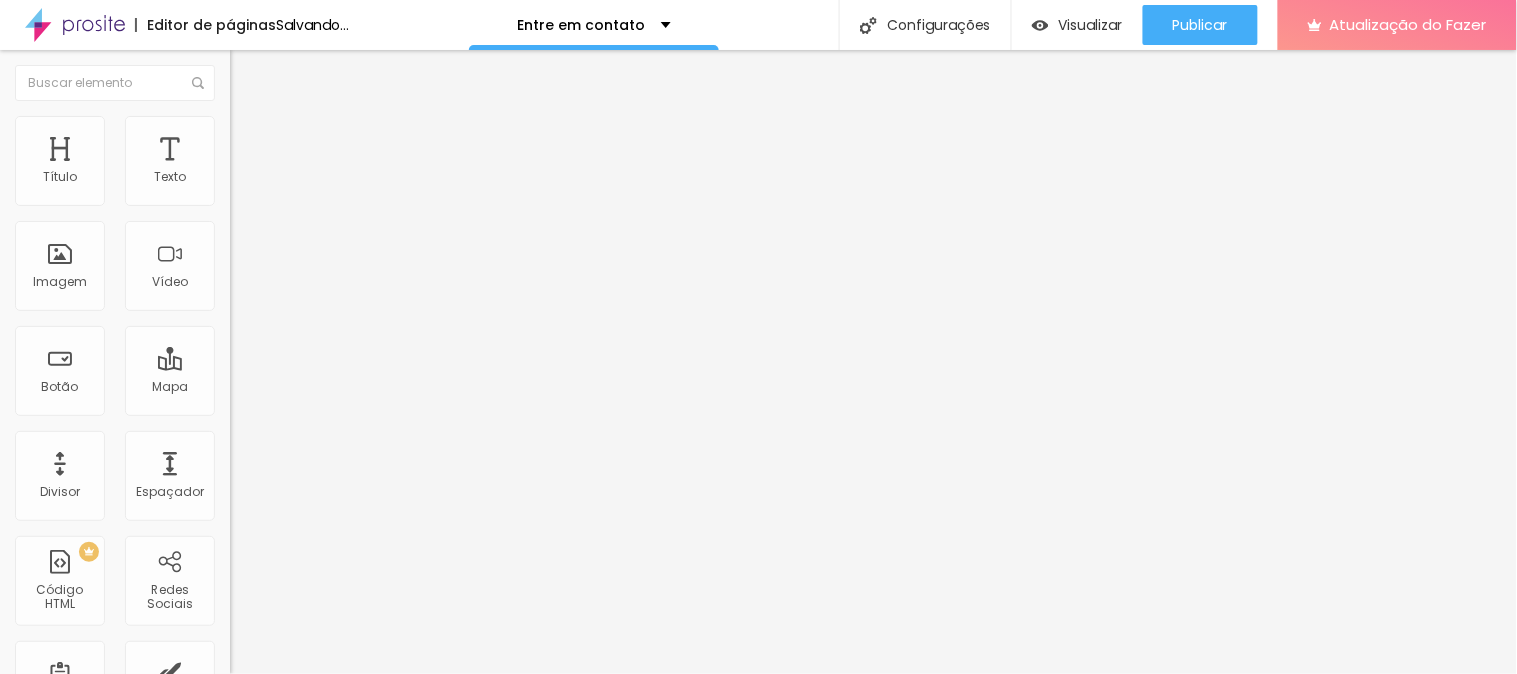 type on "https://[URL]" 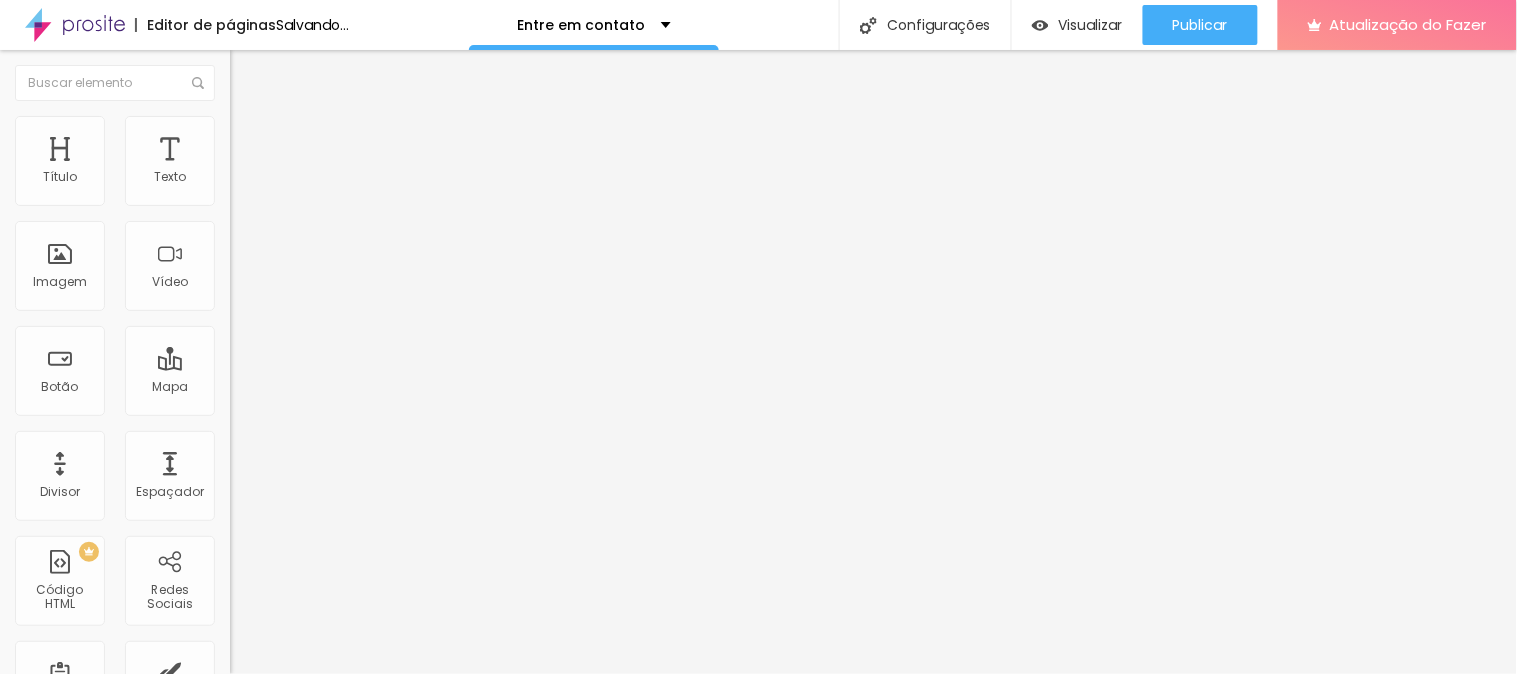 scroll, scrollTop: 0, scrollLeft: 0, axis: both 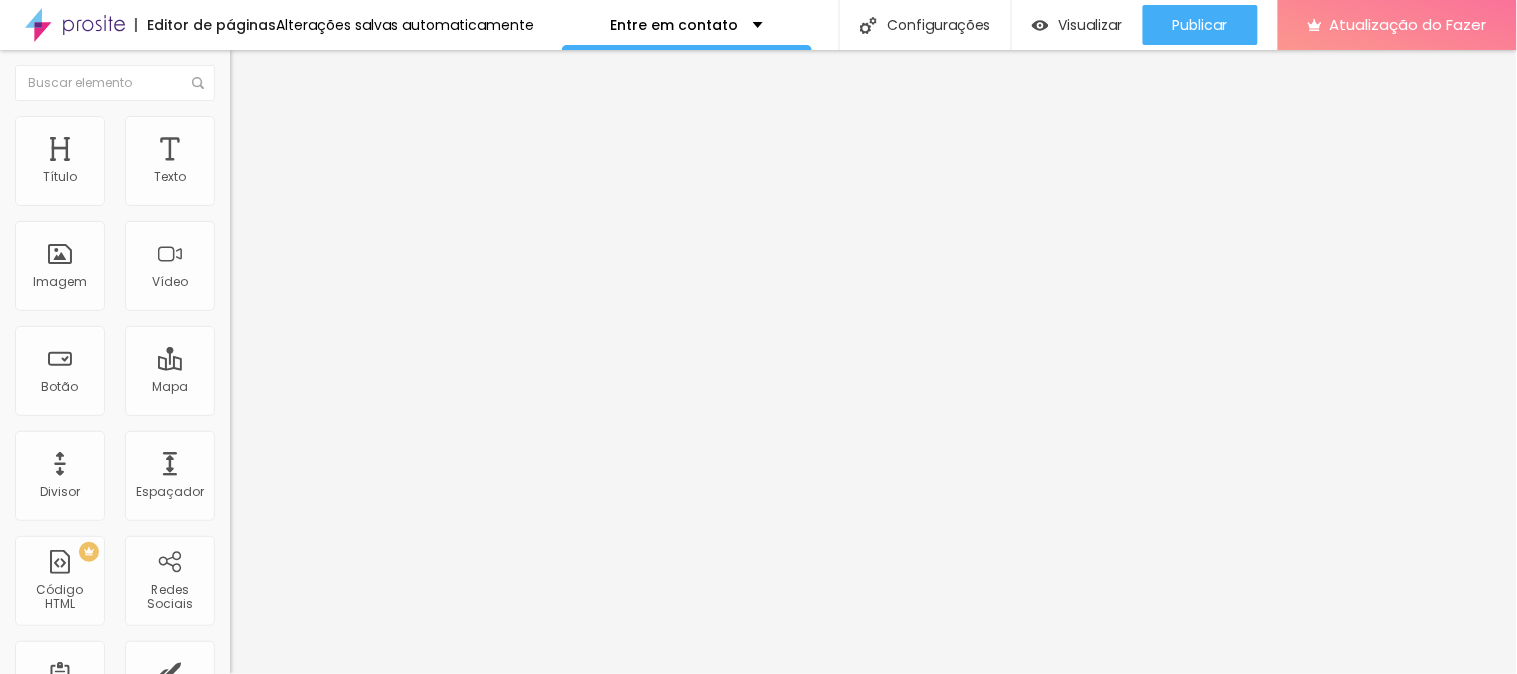 click on "https://[URL]" at bounding box center [350, 402] 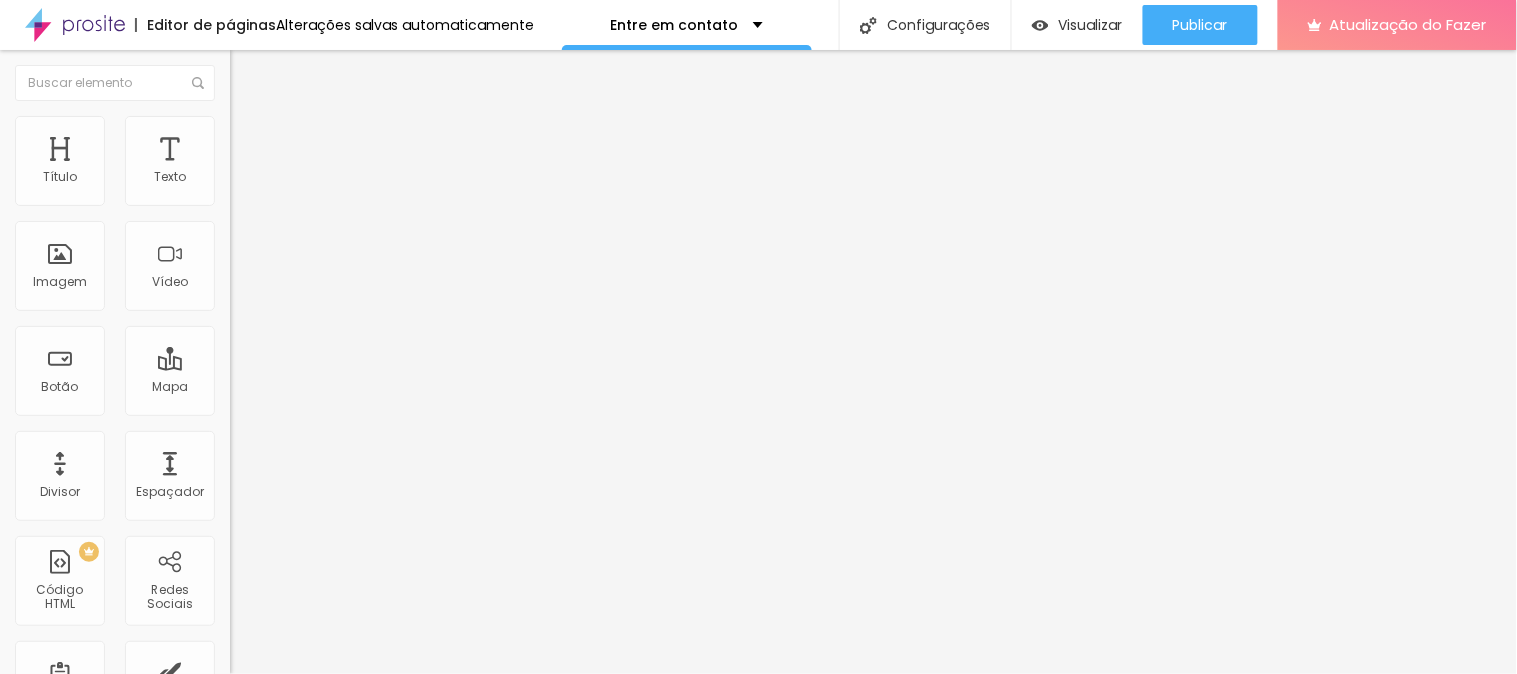 click on "https://[URL]" at bounding box center [350, 402] 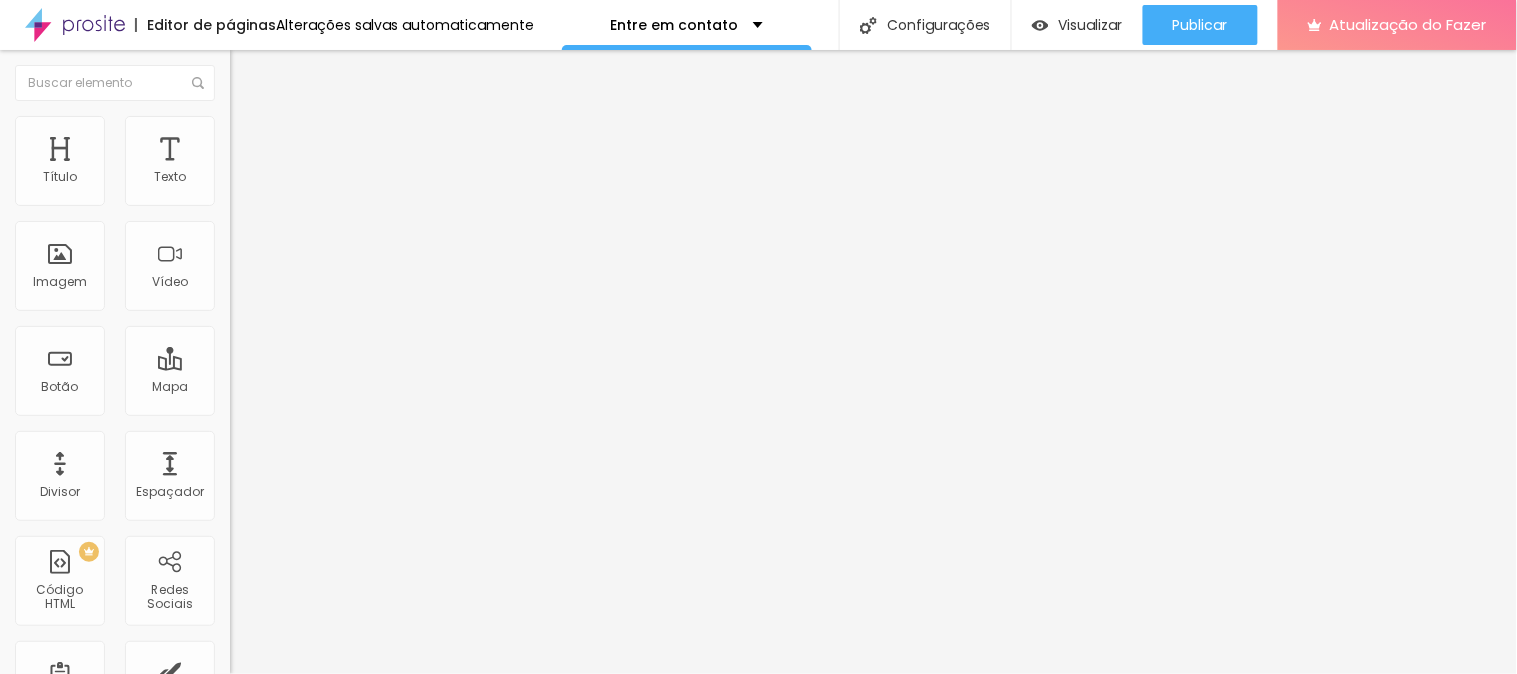 type on "[URL]" 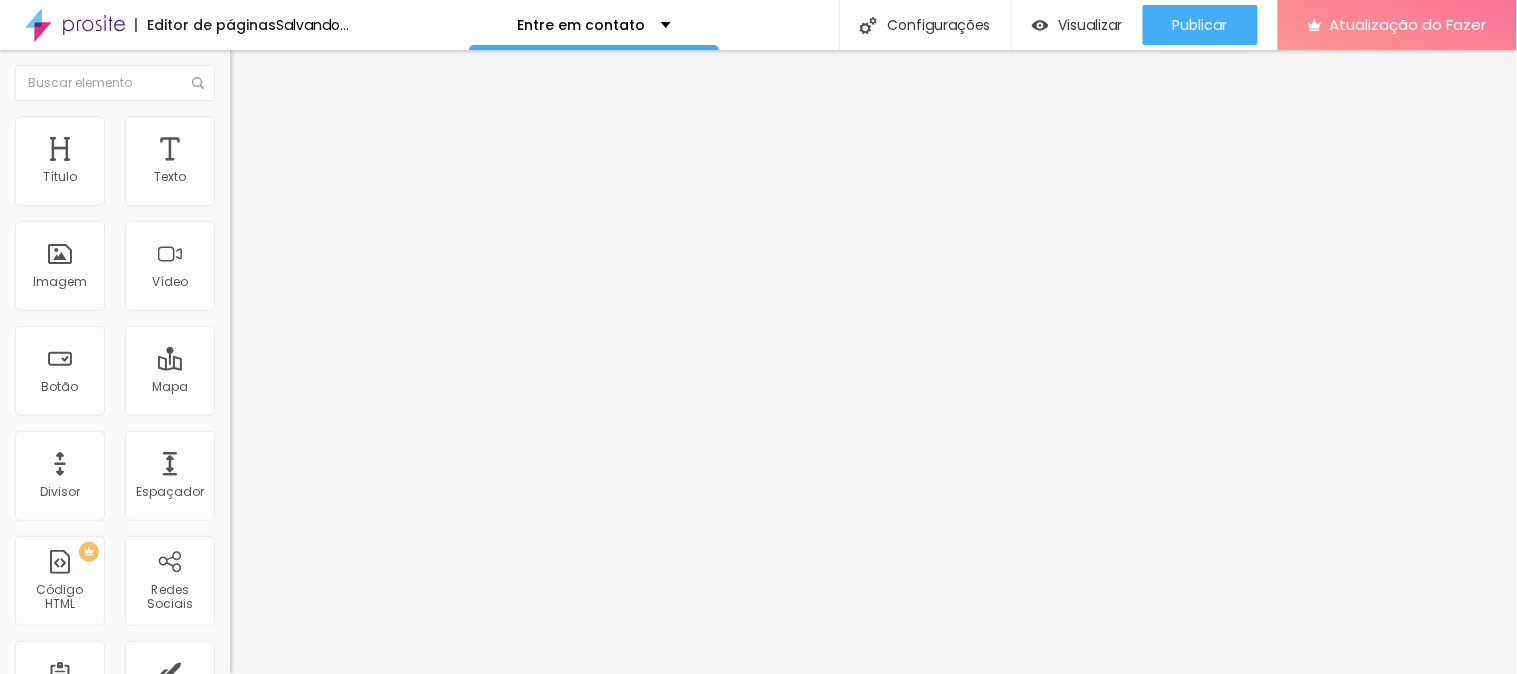 click at bounding box center [345, 437] 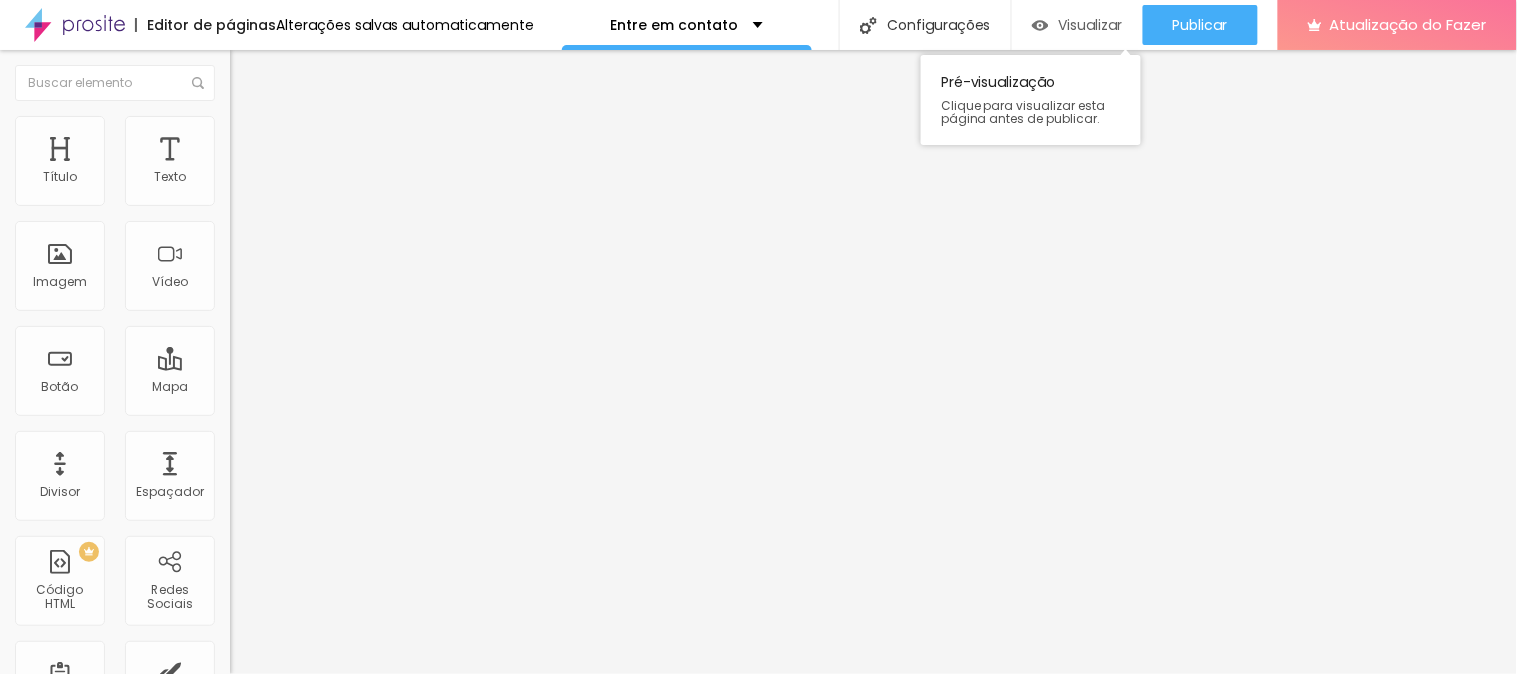 click on "Visualizar" at bounding box center (1091, 25) 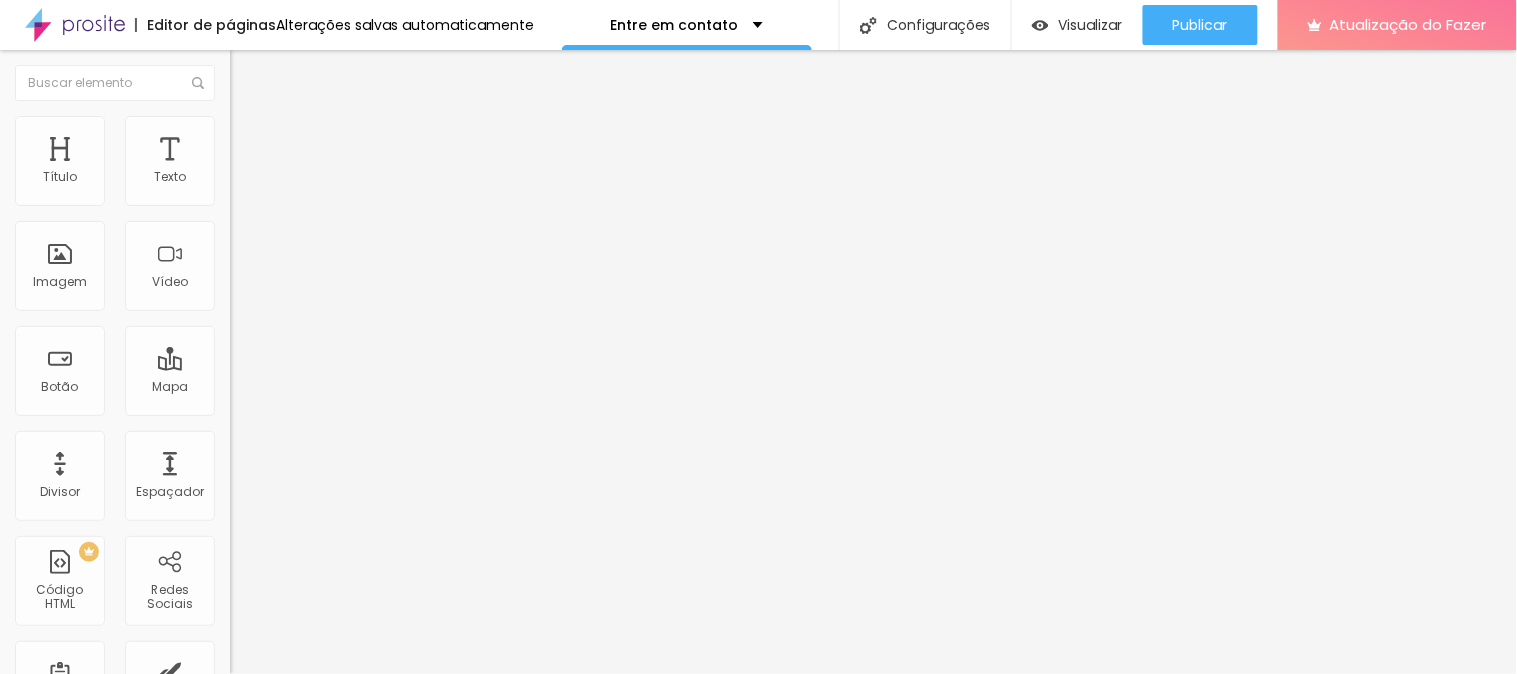 drag, startPoint x: 87, startPoint y: 221, endPoint x: -18, endPoint y: 214, distance: 105.23308 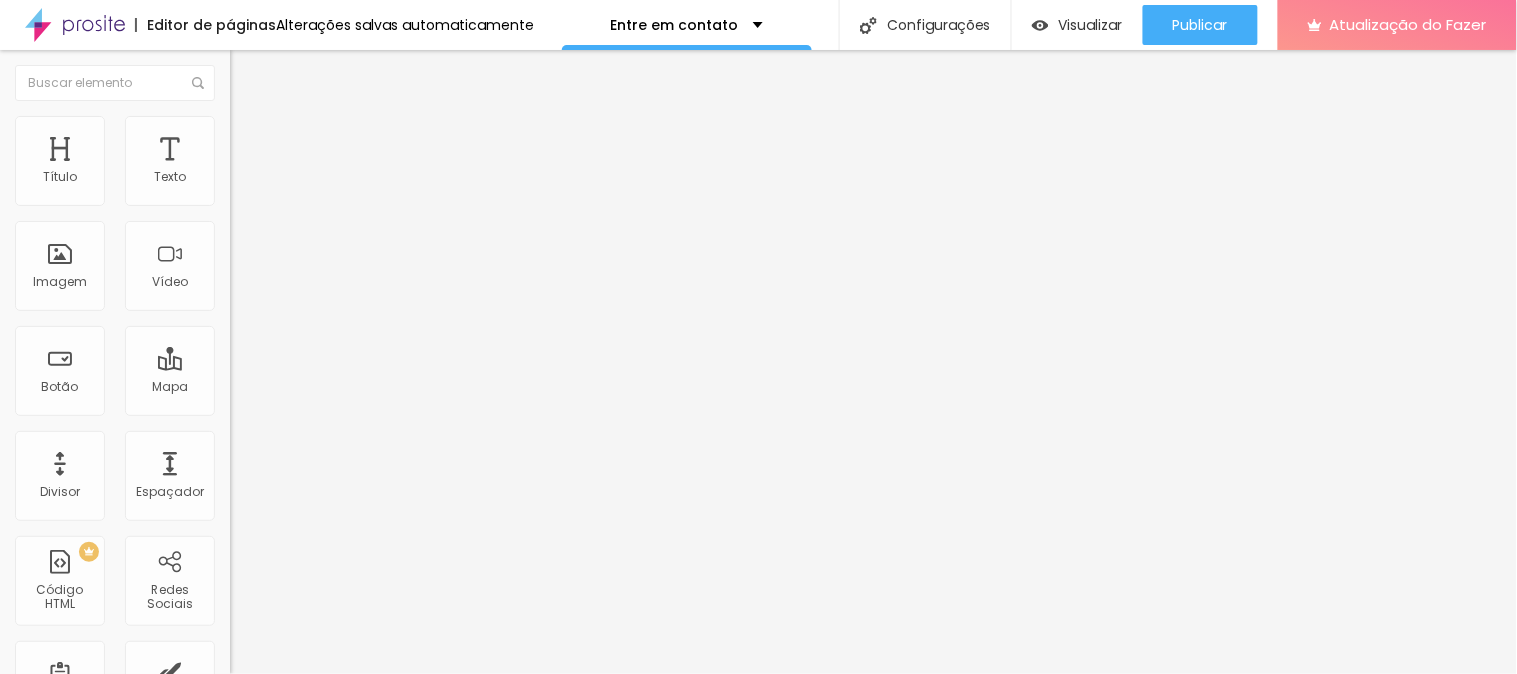 click on "Editar nulo Conteúdo Estilo Avançado Encontre sua empresa [URL] Procure o perfil da empresa pelo nome. Exibir informações de Nome do autor Foto do autor Dados de avaliação Cabeçalho Mostrar cabeçalho Classificação Número de avaliações Botão de avaliar" at bounding box center (758, 337) 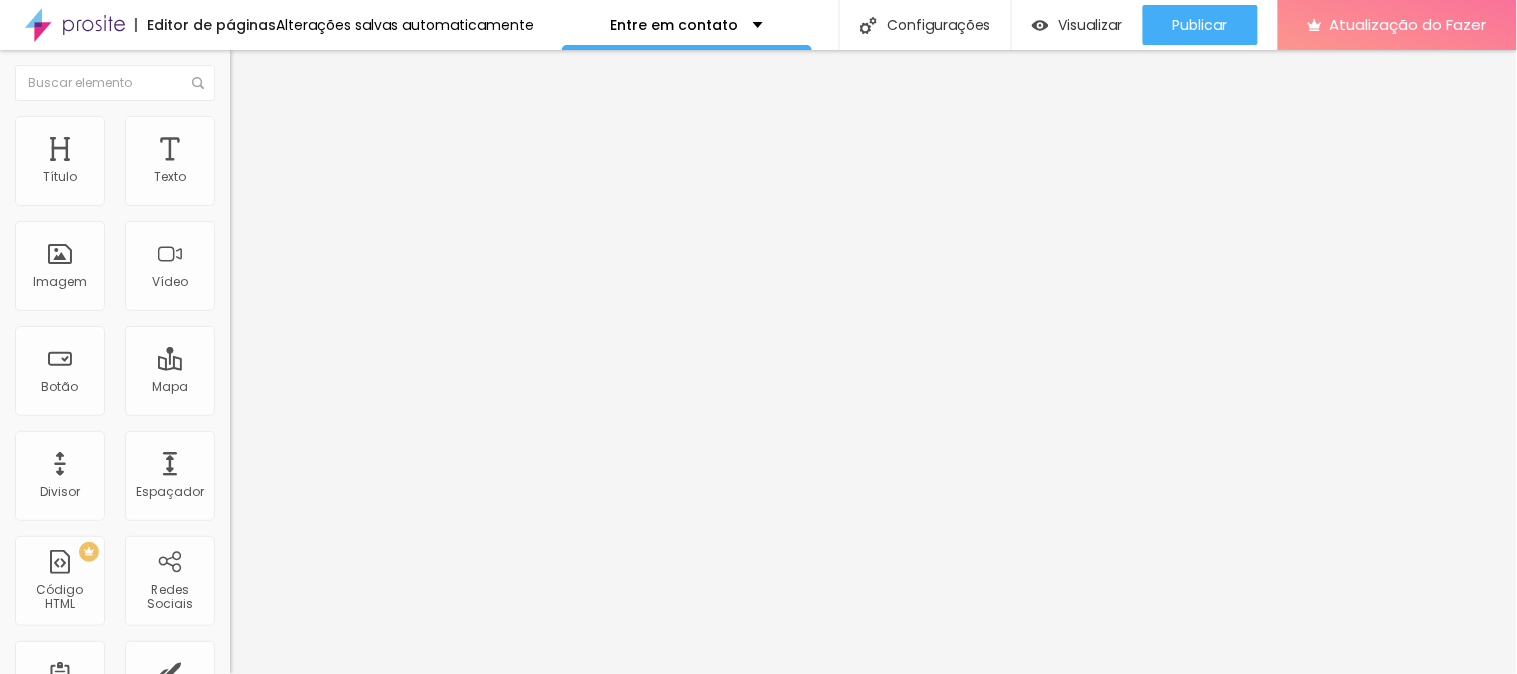 type on "M" 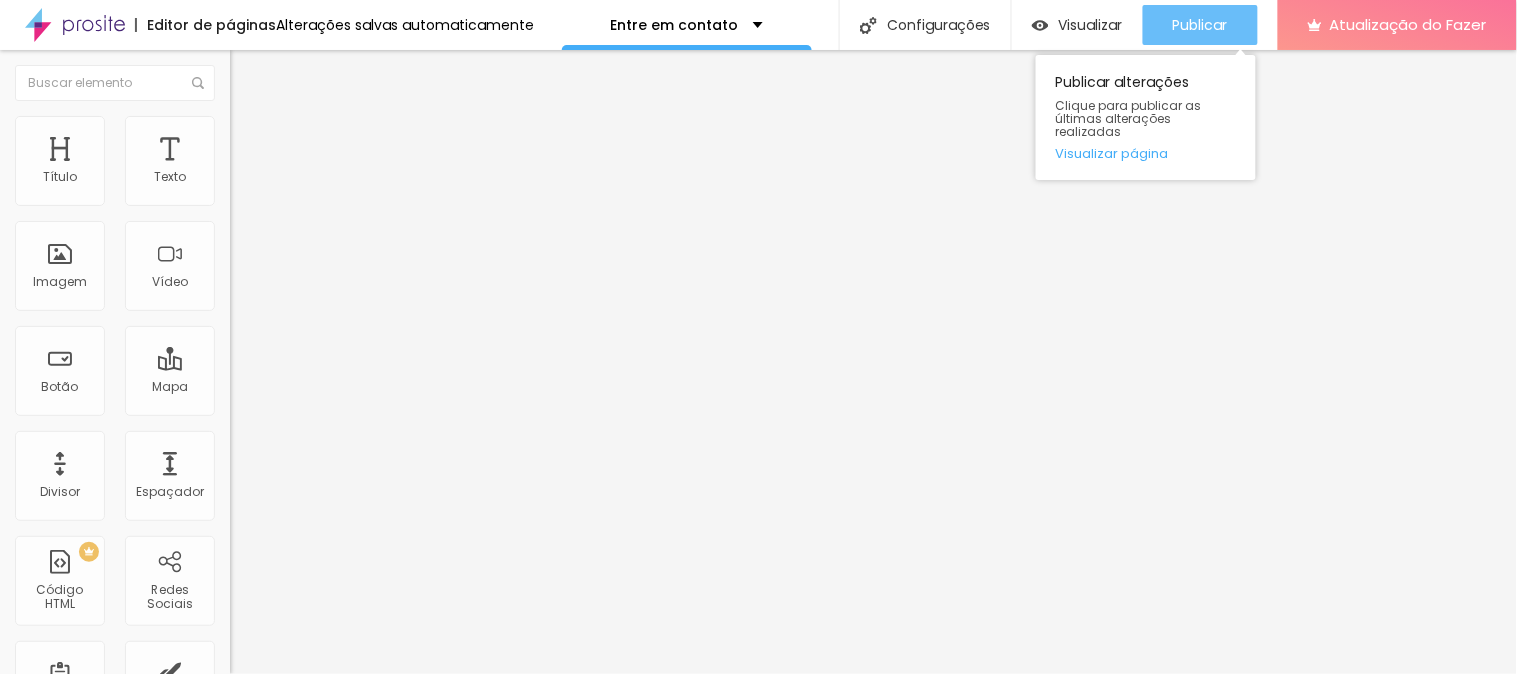 click on "Publicar" at bounding box center [1200, 25] 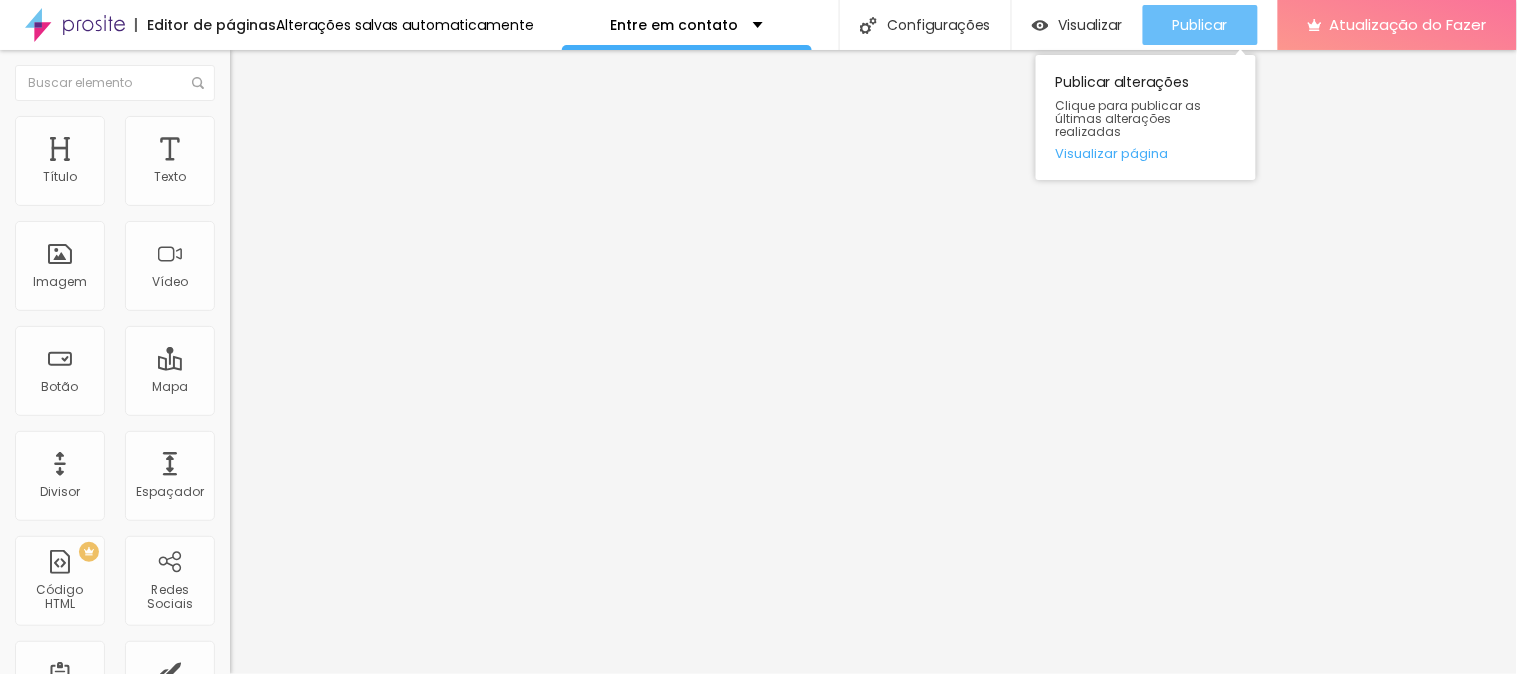 click on "Publicar" at bounding box center [1200, 25] 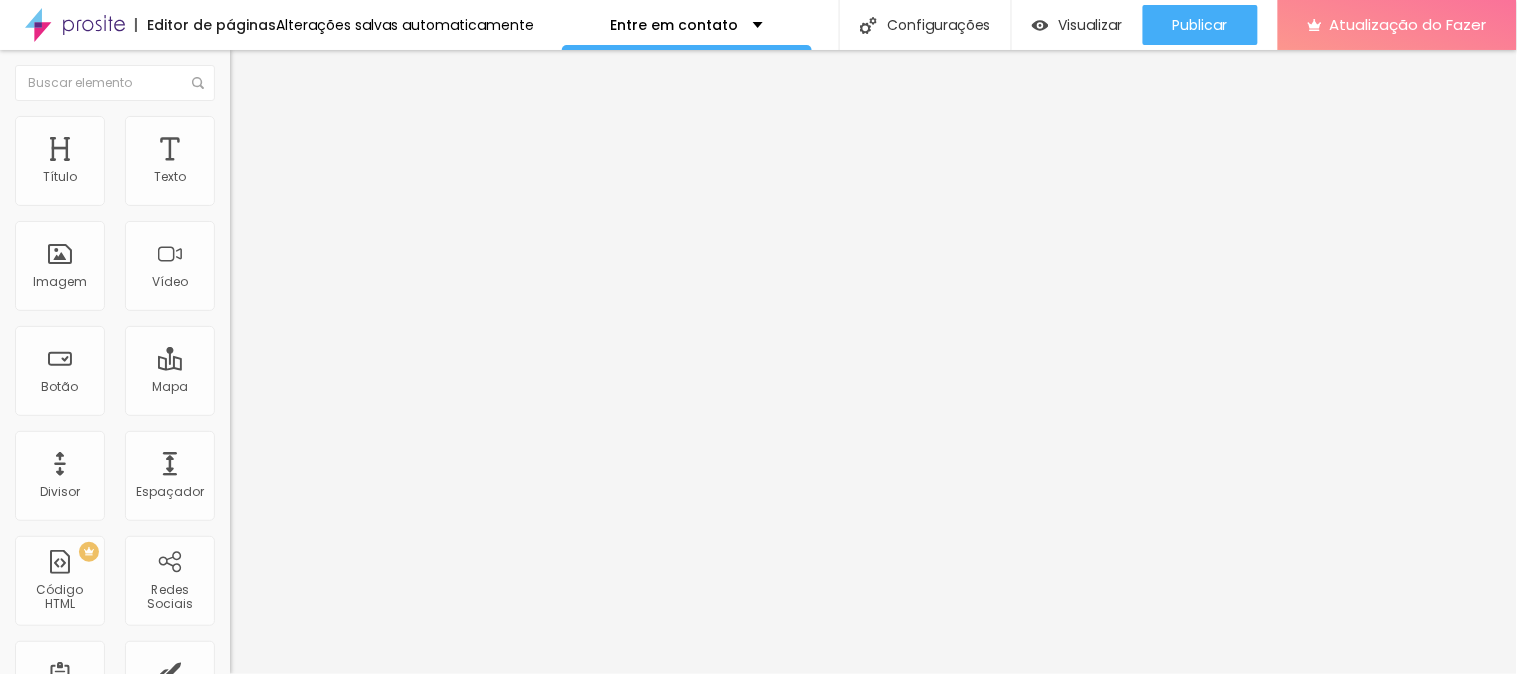 type on "2.7" 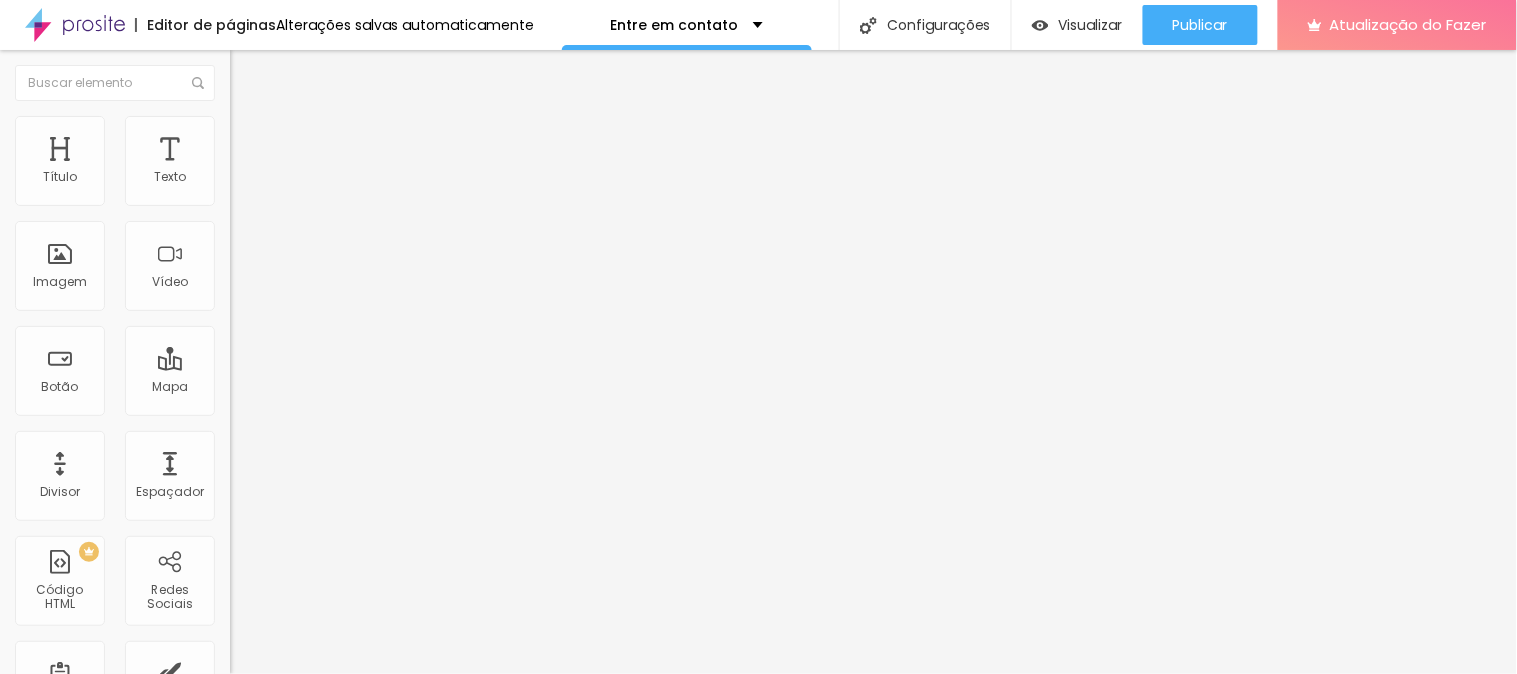 type on "3.6" 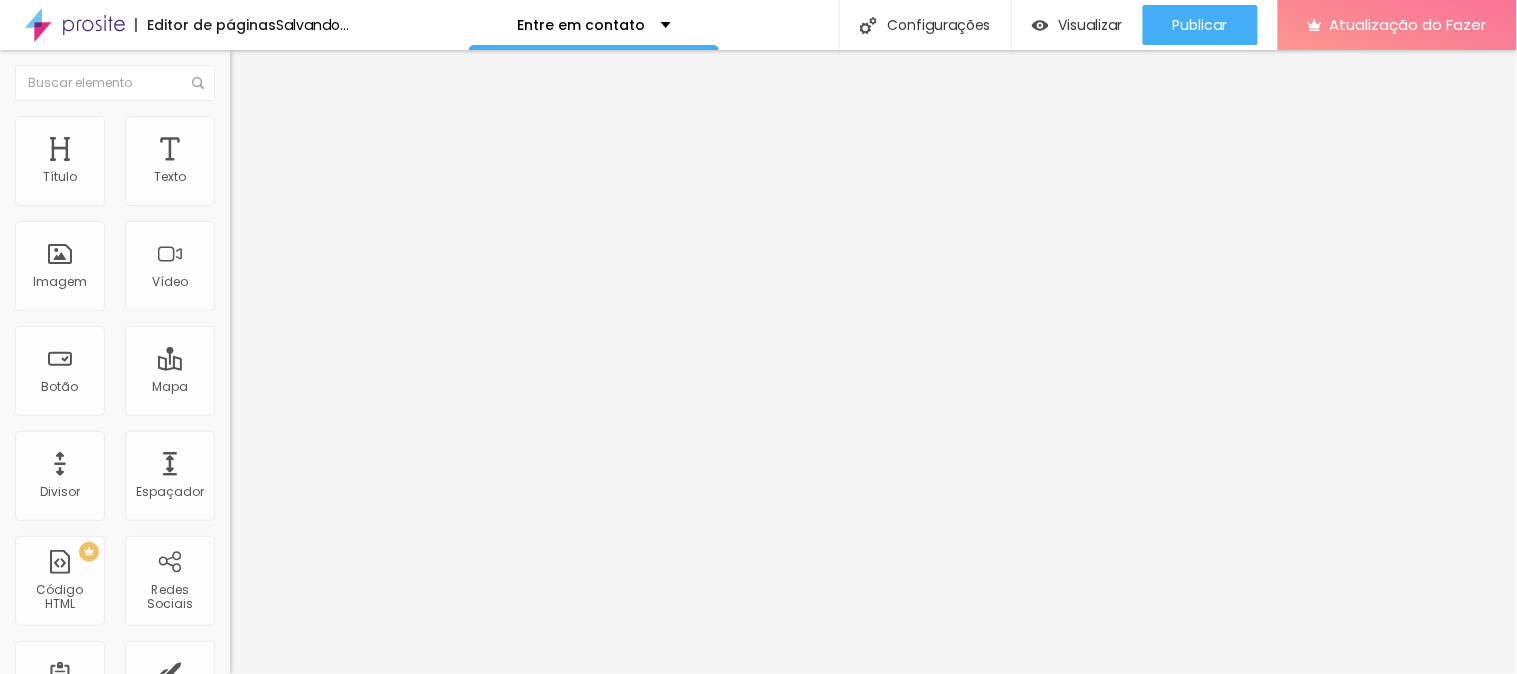 type on "9.8" 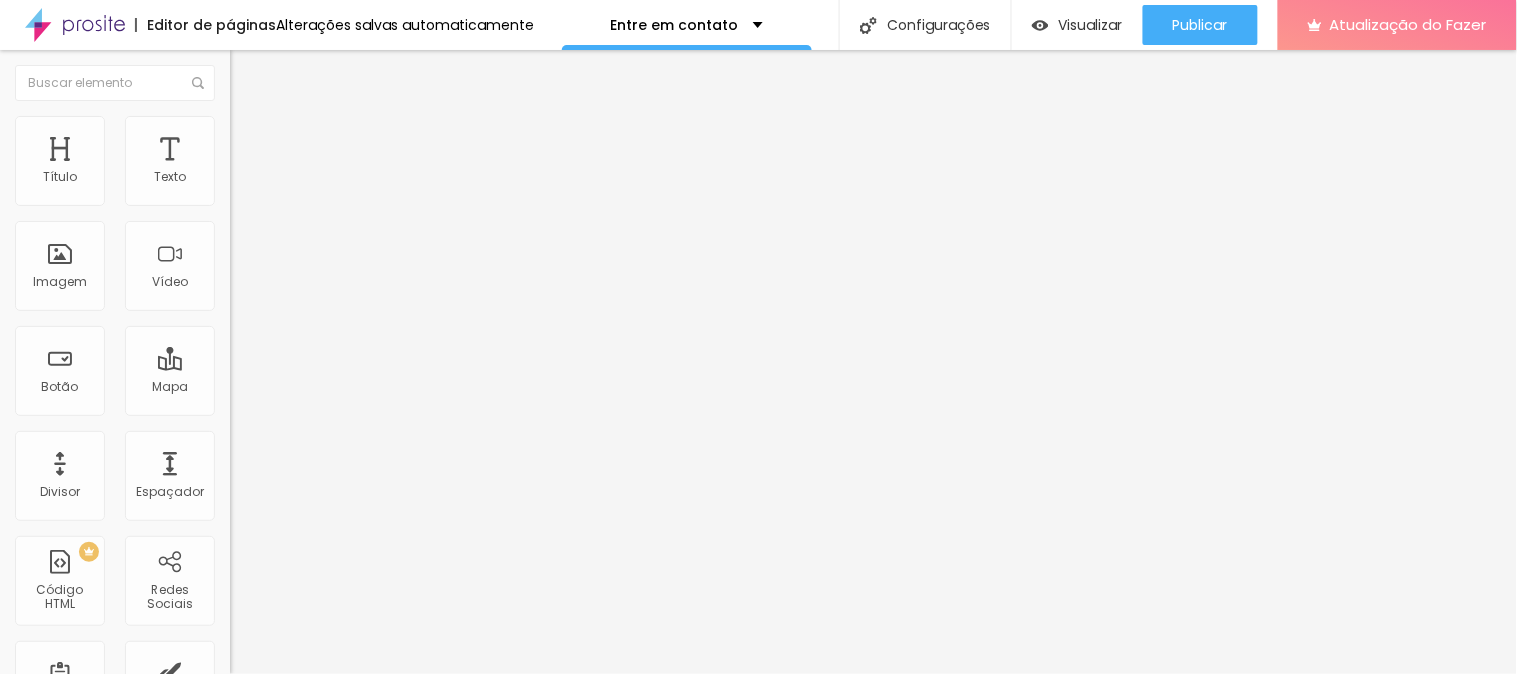 drag, startPoint x: 62, startPoint y: 457, endPoint x: 108, endPoint y: 468, distance: 47.296936 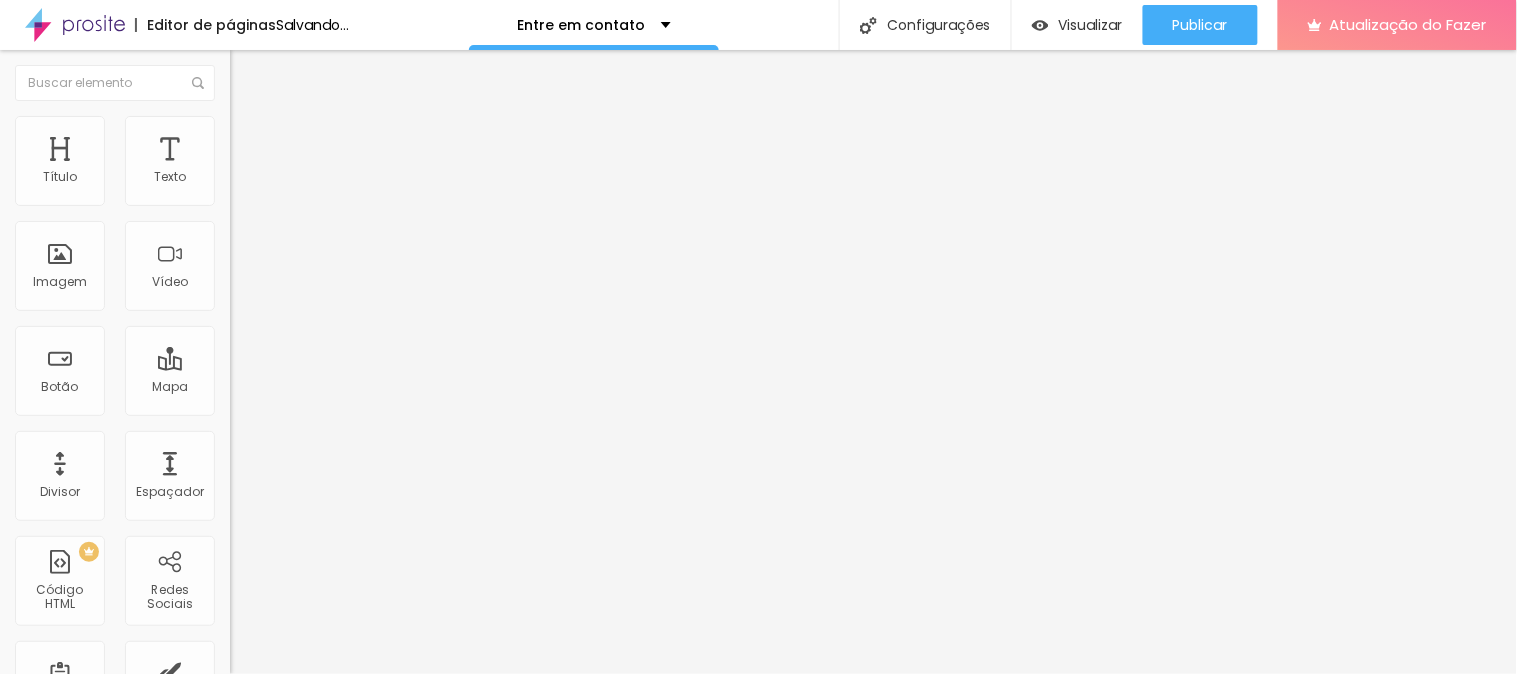 click on "Avançado" at bounding box center [345, 126] 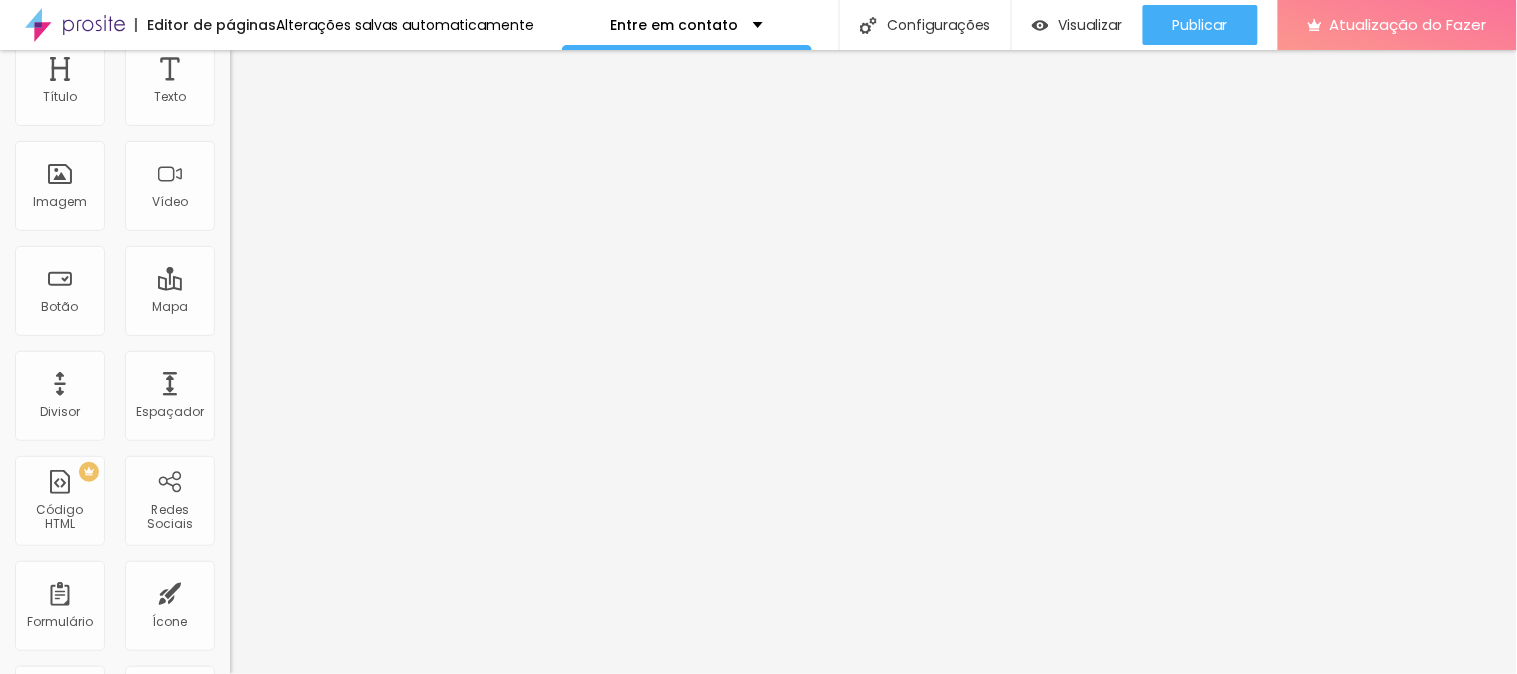 scroll, scrollTop: 0, scrollLeft: 0, axis: both 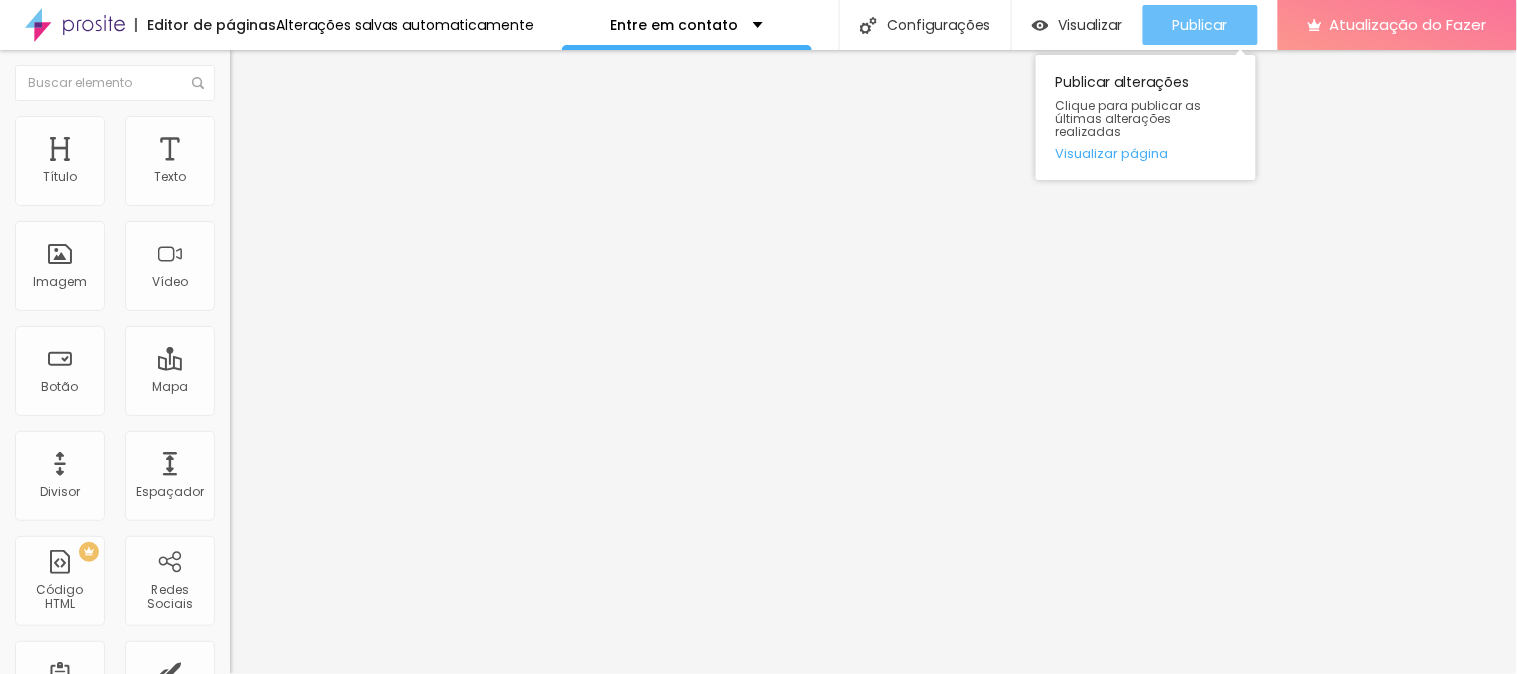 click on "Publicar" at bounding box center [1200, 25] 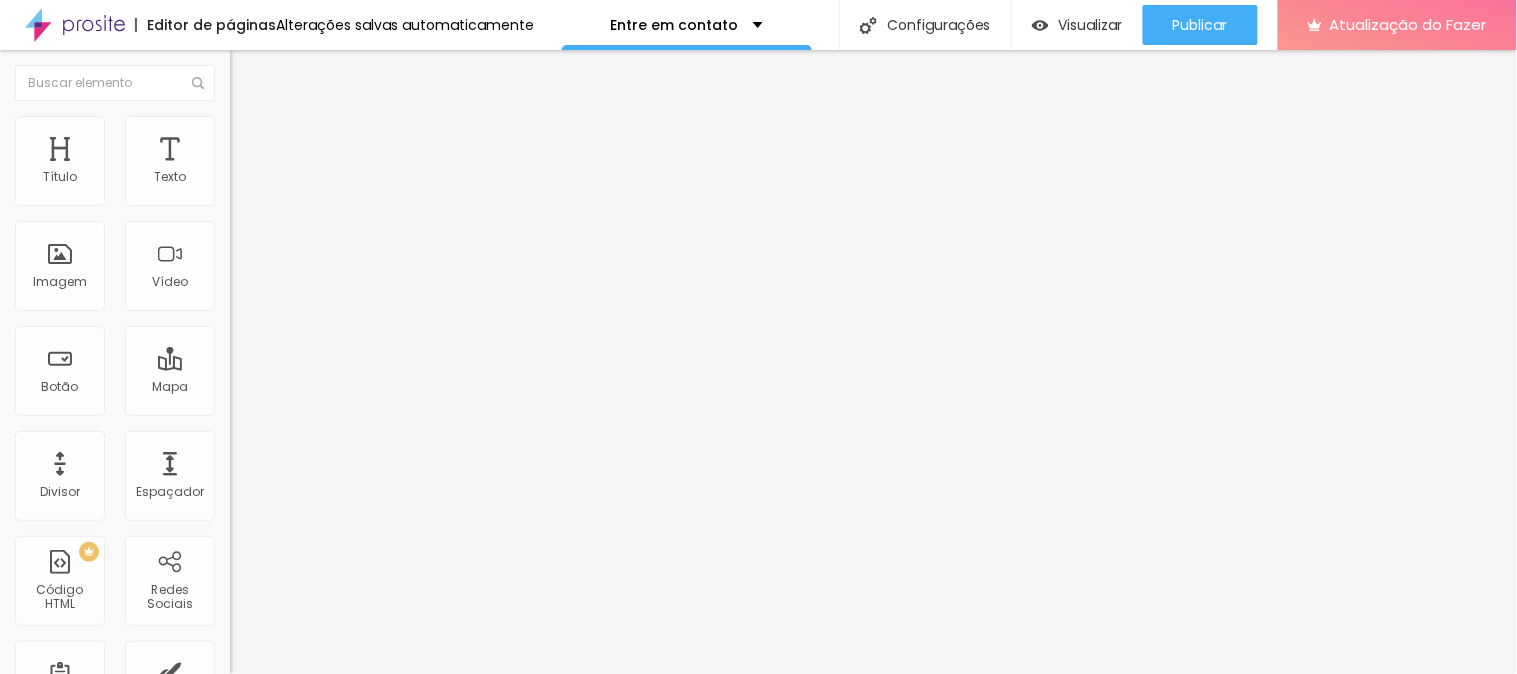type on "16" 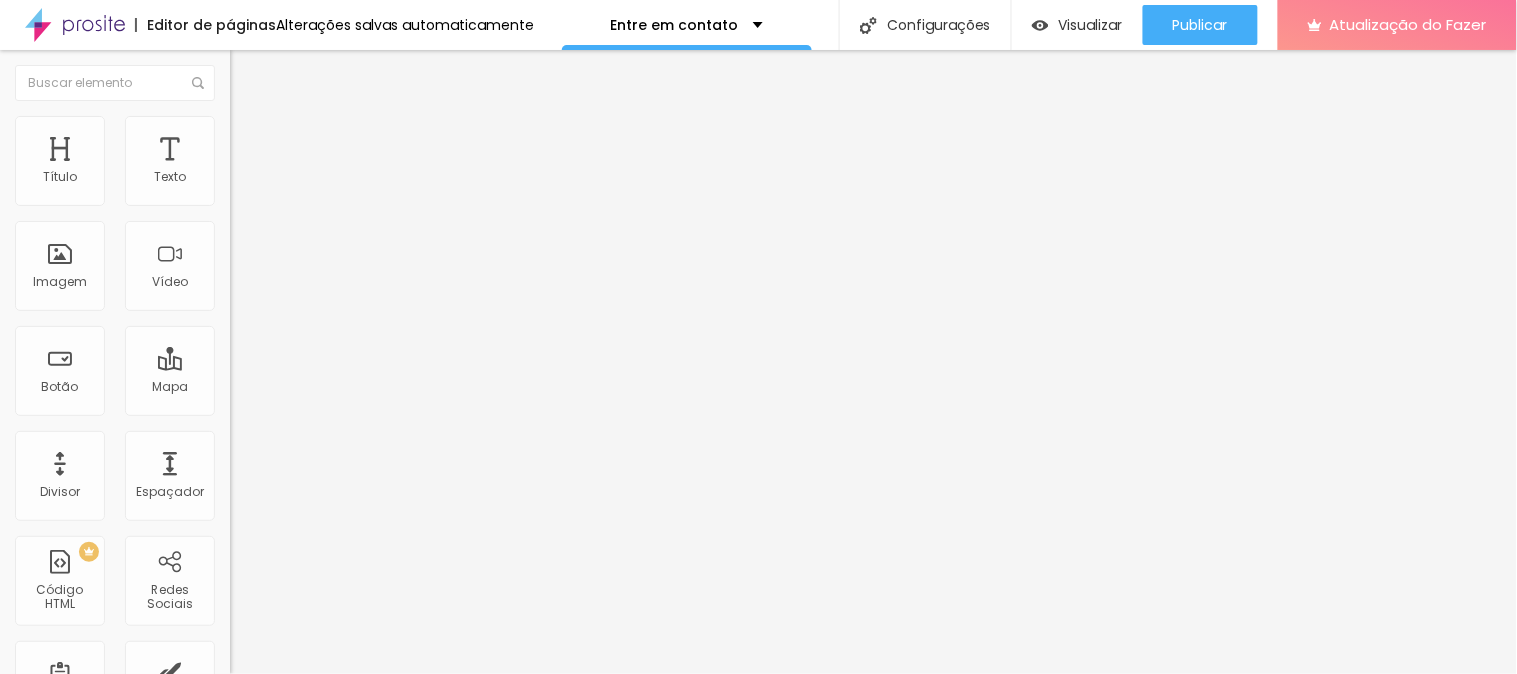 drag, startPoint x: 48, startPoint y: 423, endPoint x: 61, endPoint y: 425, distance: 13.152946 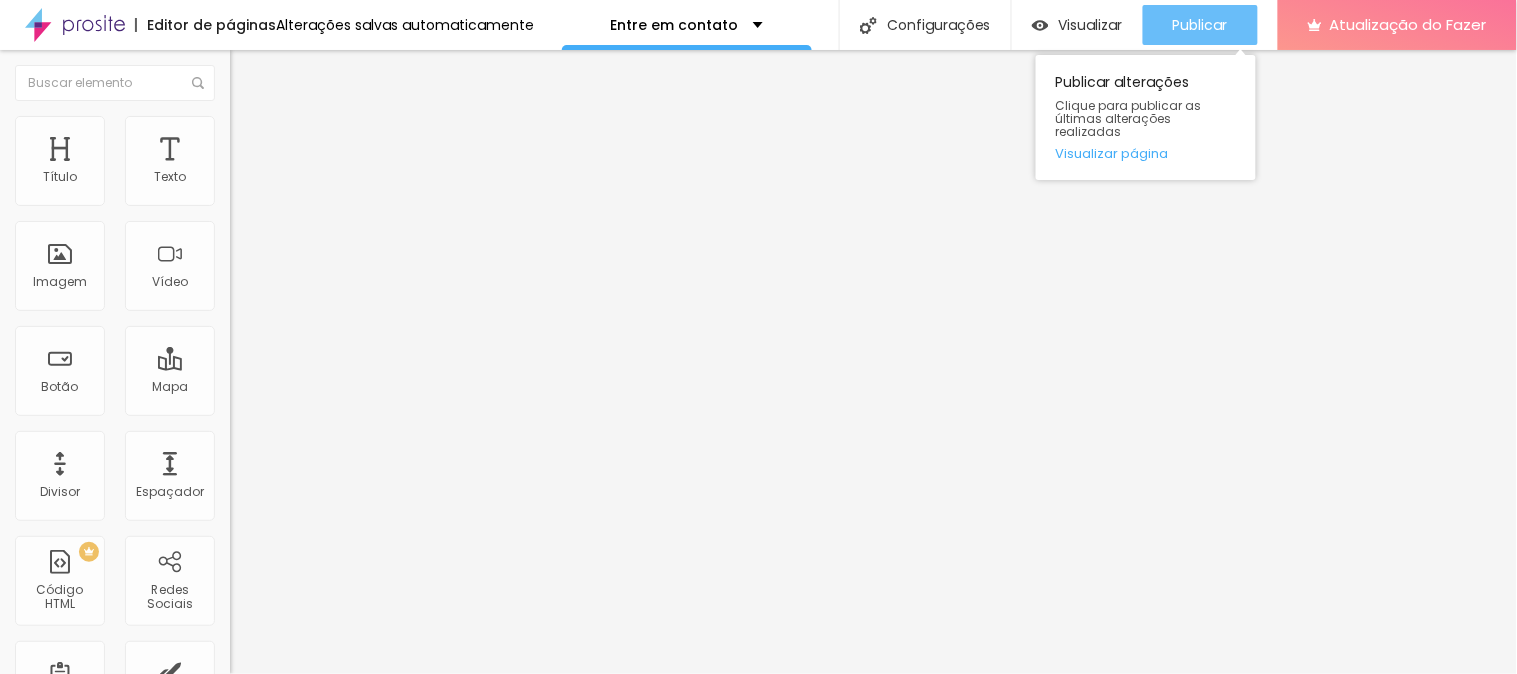 click on "Publicar" at bounding box center (1200, 25) 